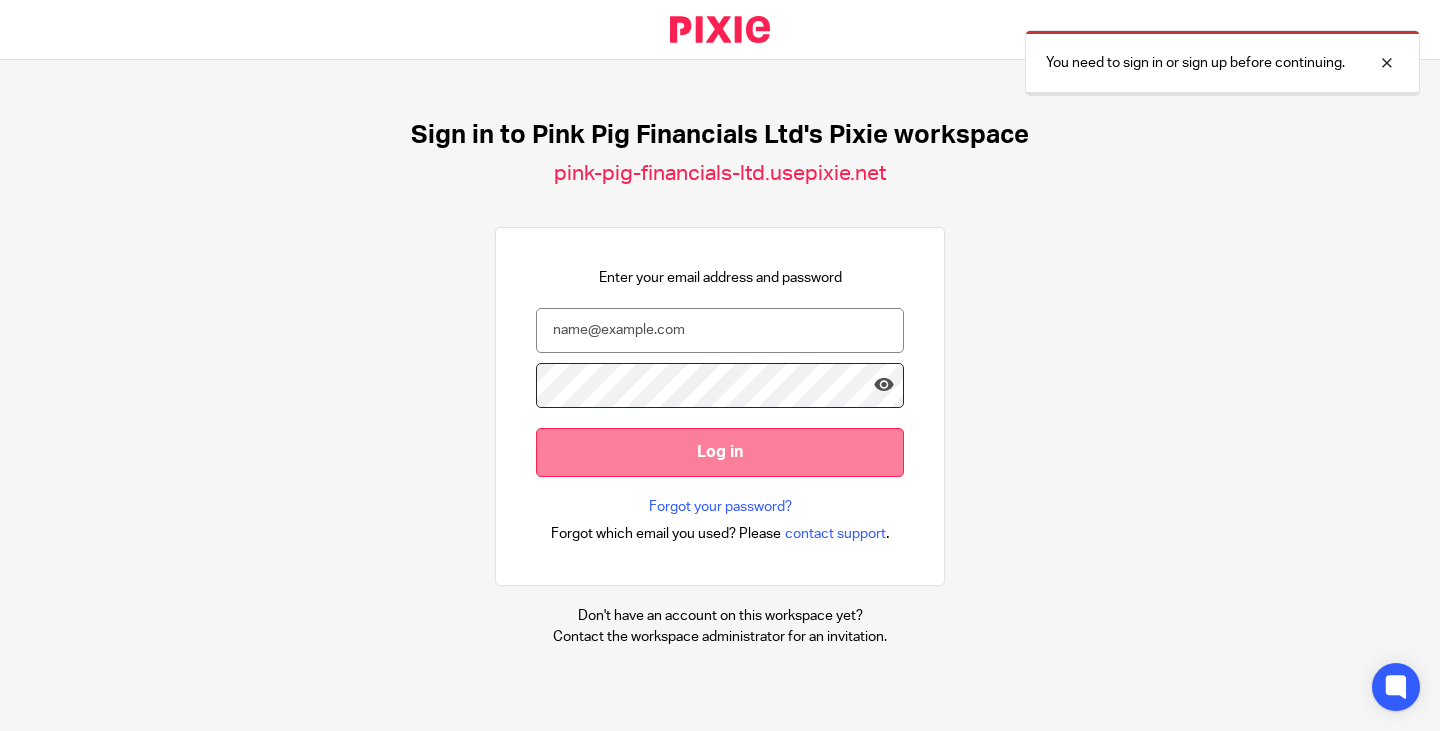 scroll, scrollTop: 0, scrollLeft: 0, axis: both 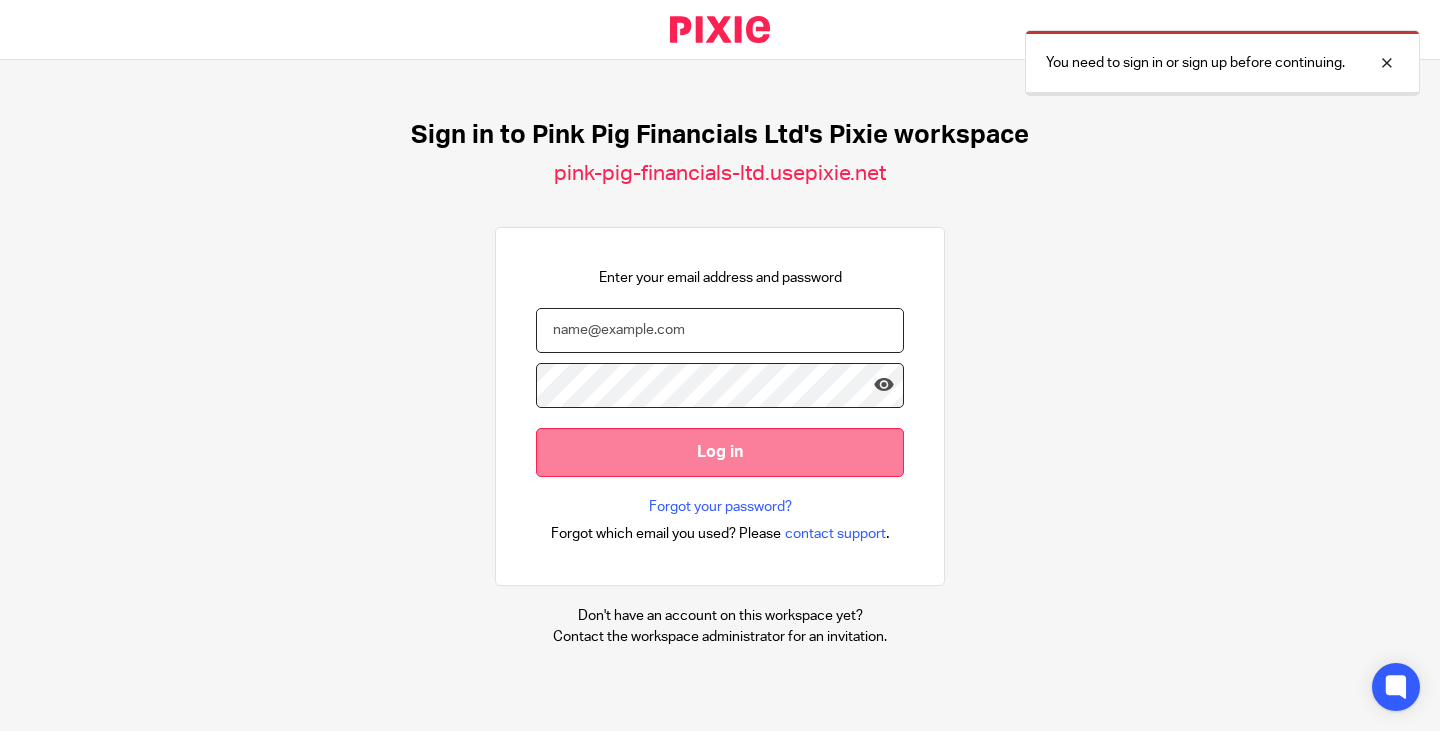 type on "michaela@pinkpigfinancials.co.uk" 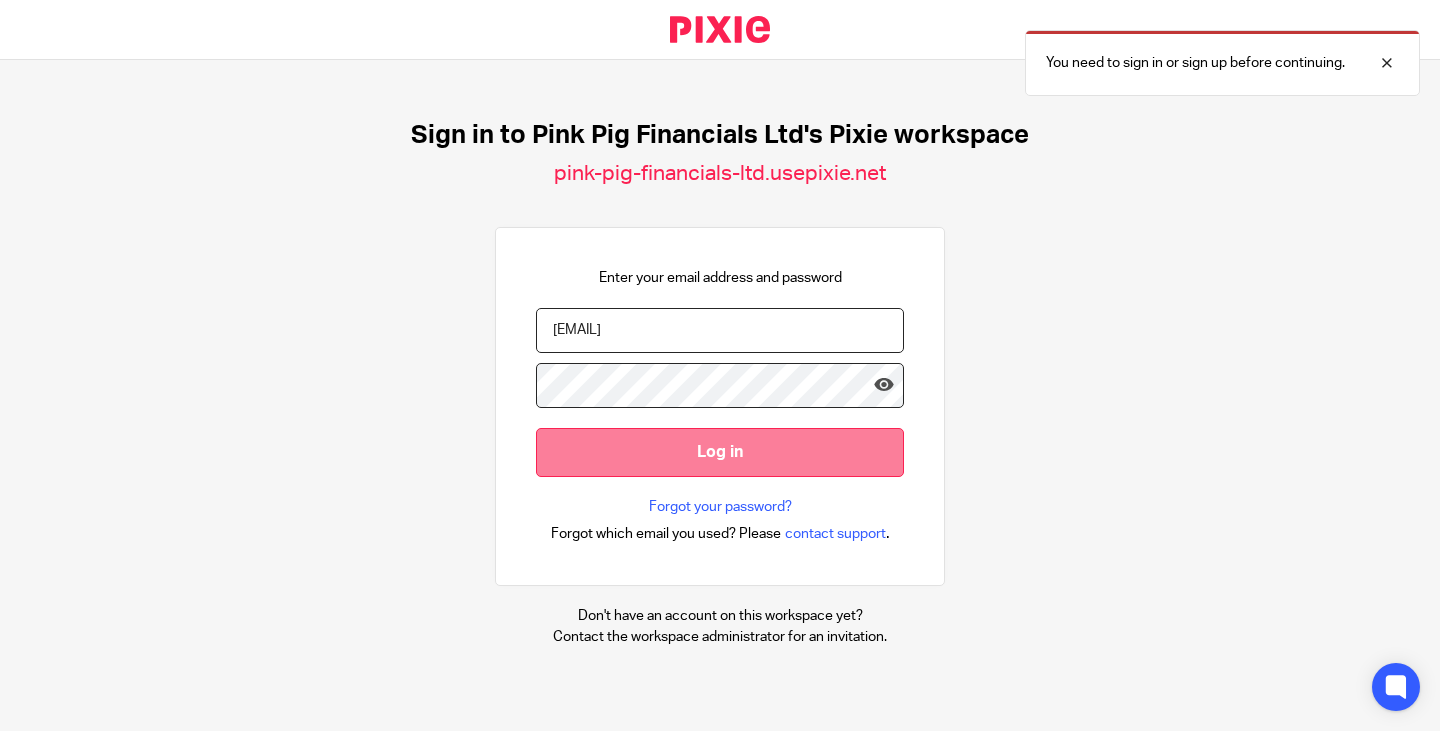 click on "Log in" at bounding box center [720, 452] 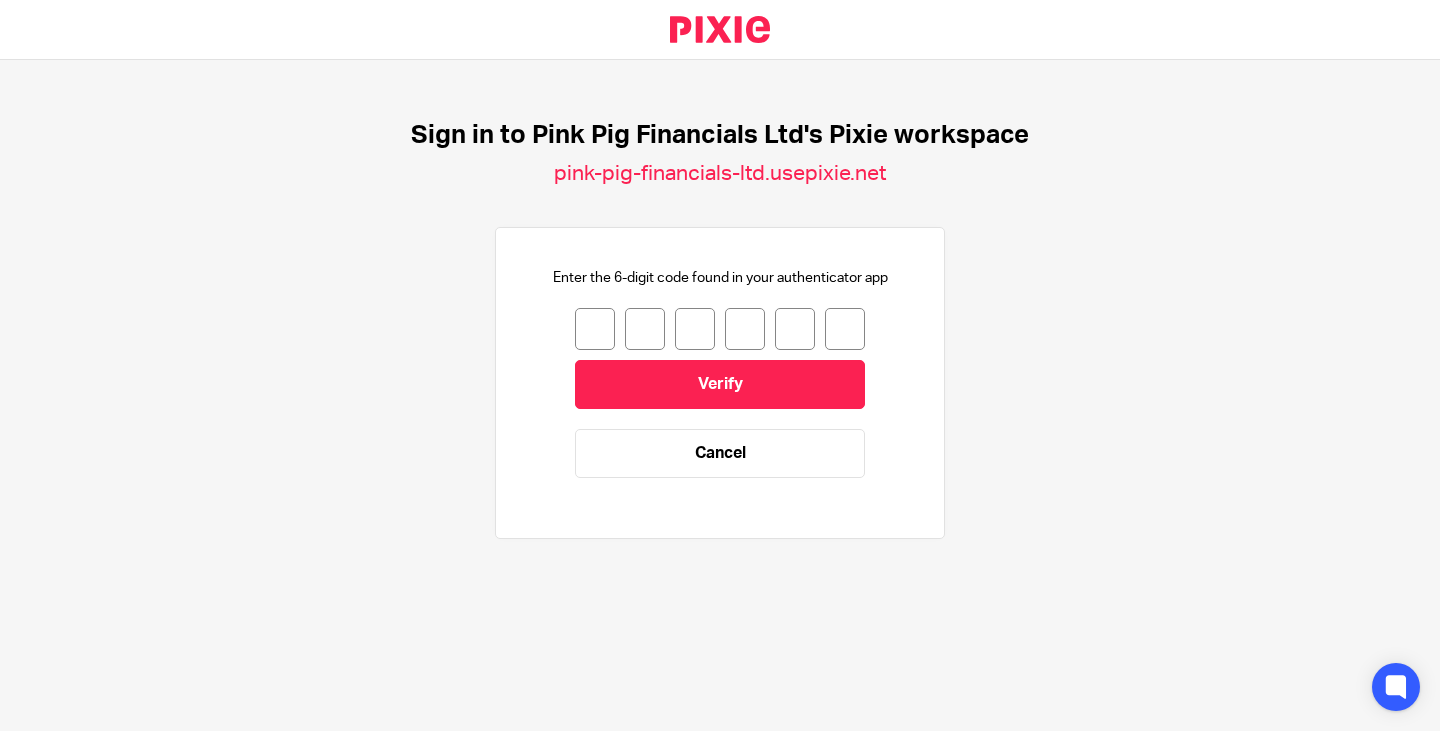 scroll, scrollTop: 0, scrollLeft: 0, axis: both 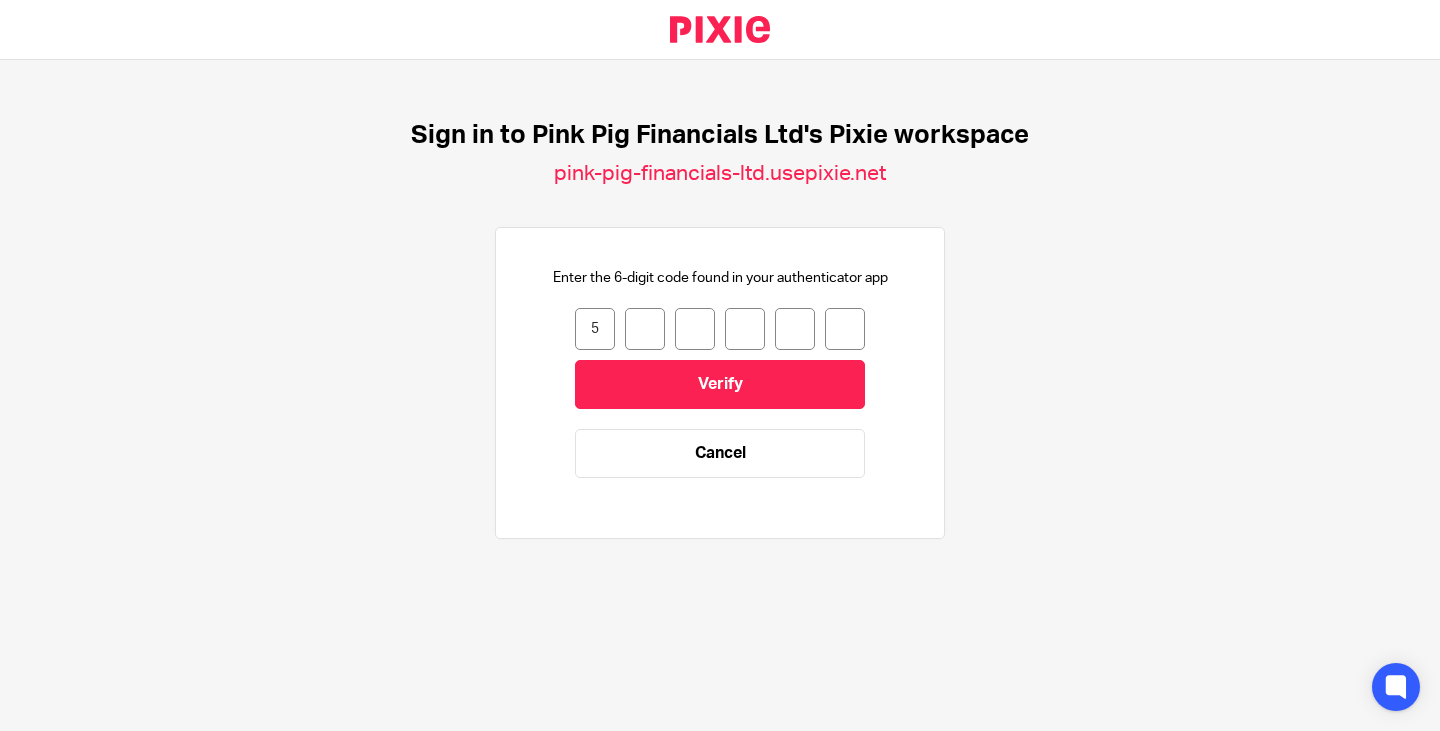 type on "6" 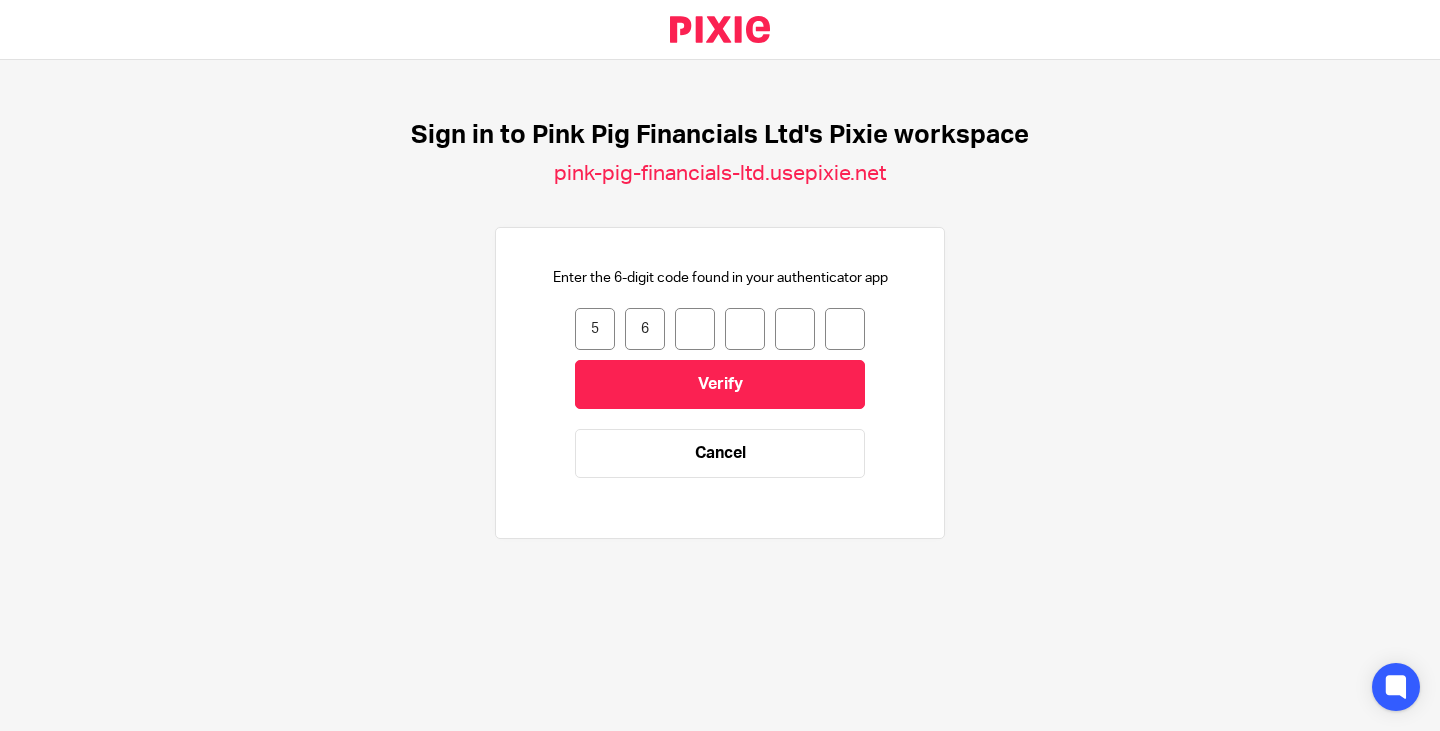 type on "7" 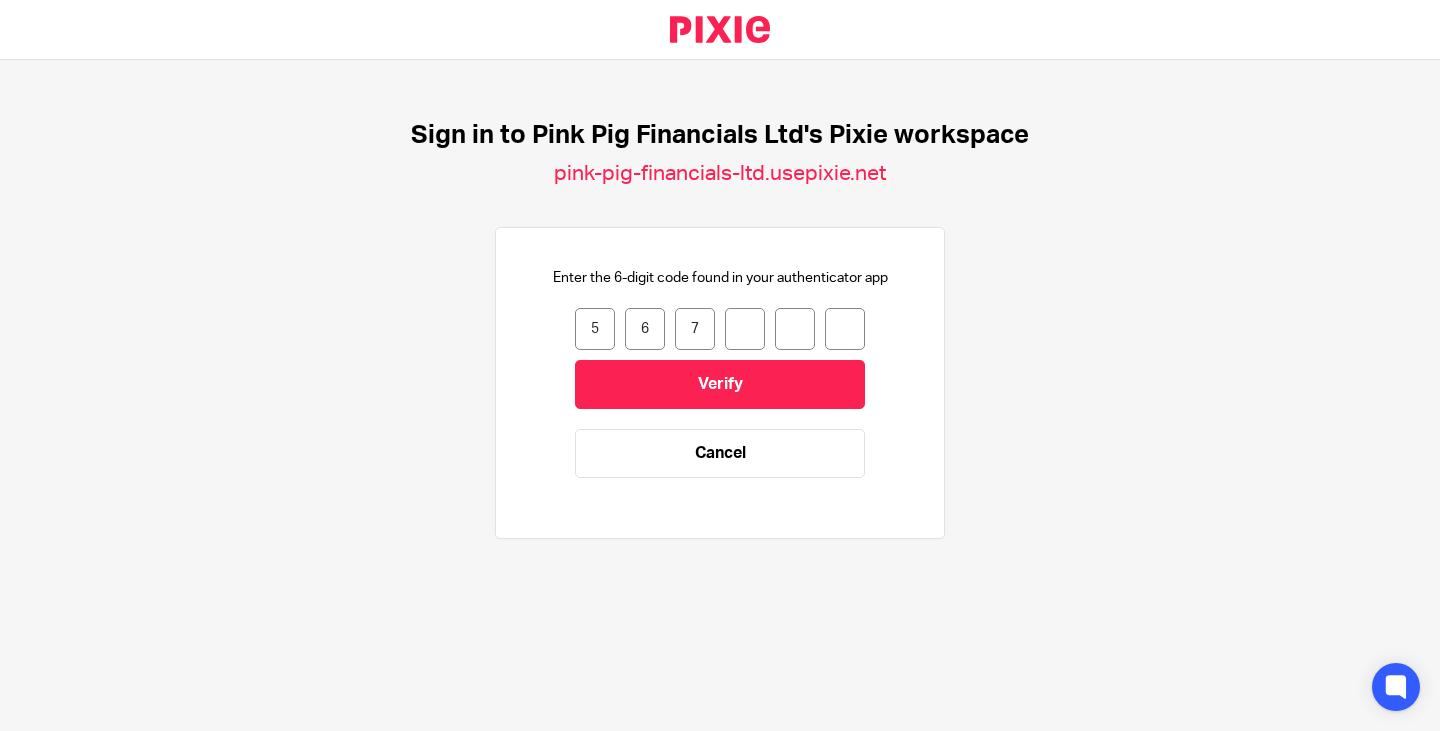 type on "7" 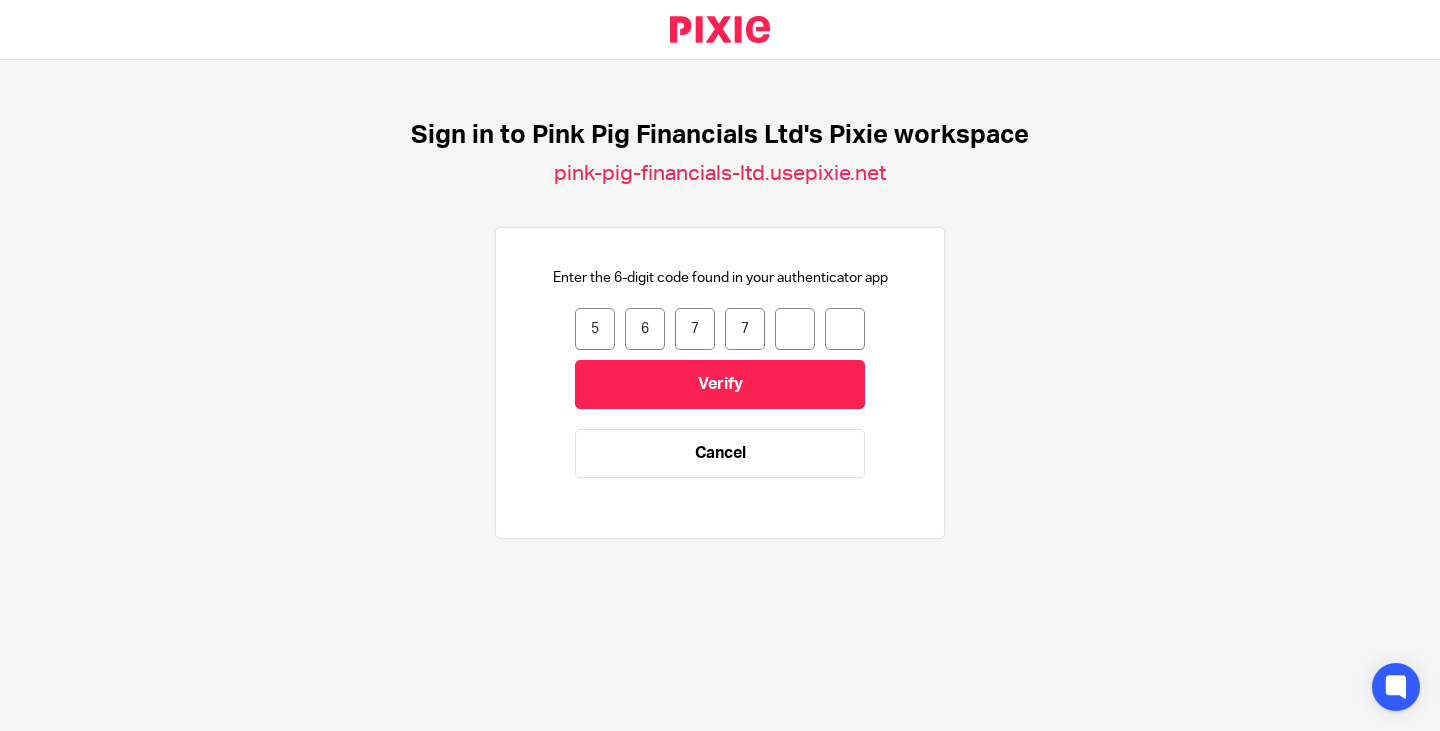 type on "5" 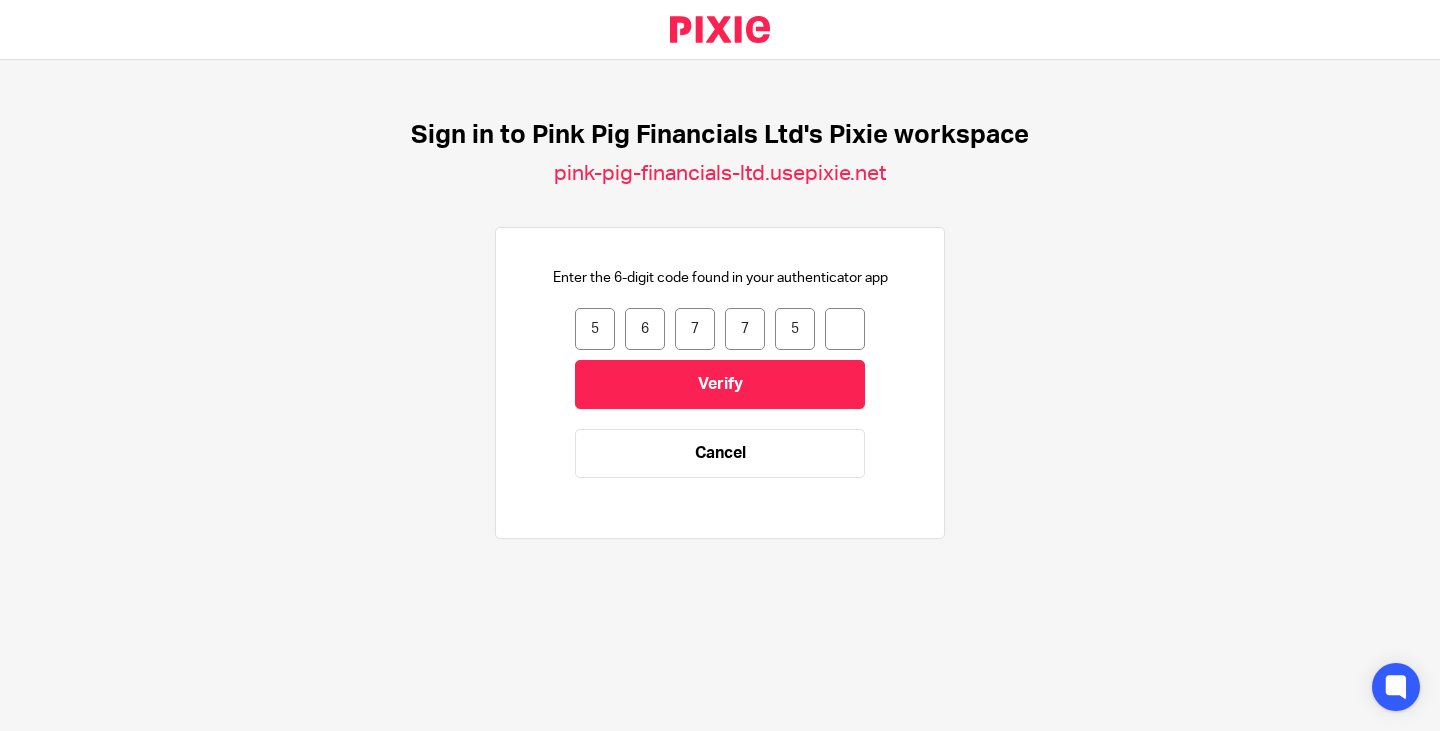 type on "3" 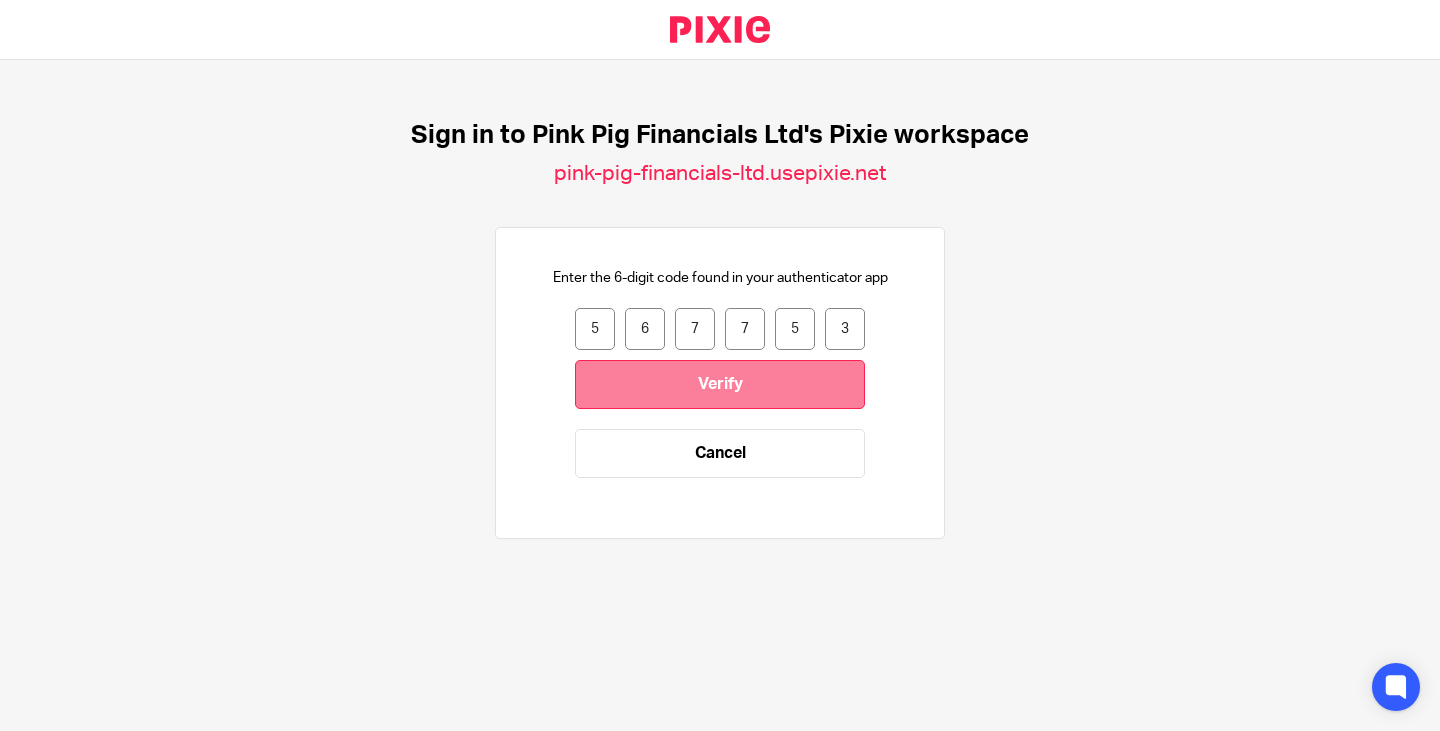 click on "Verify" at bounding box center [720, 384] 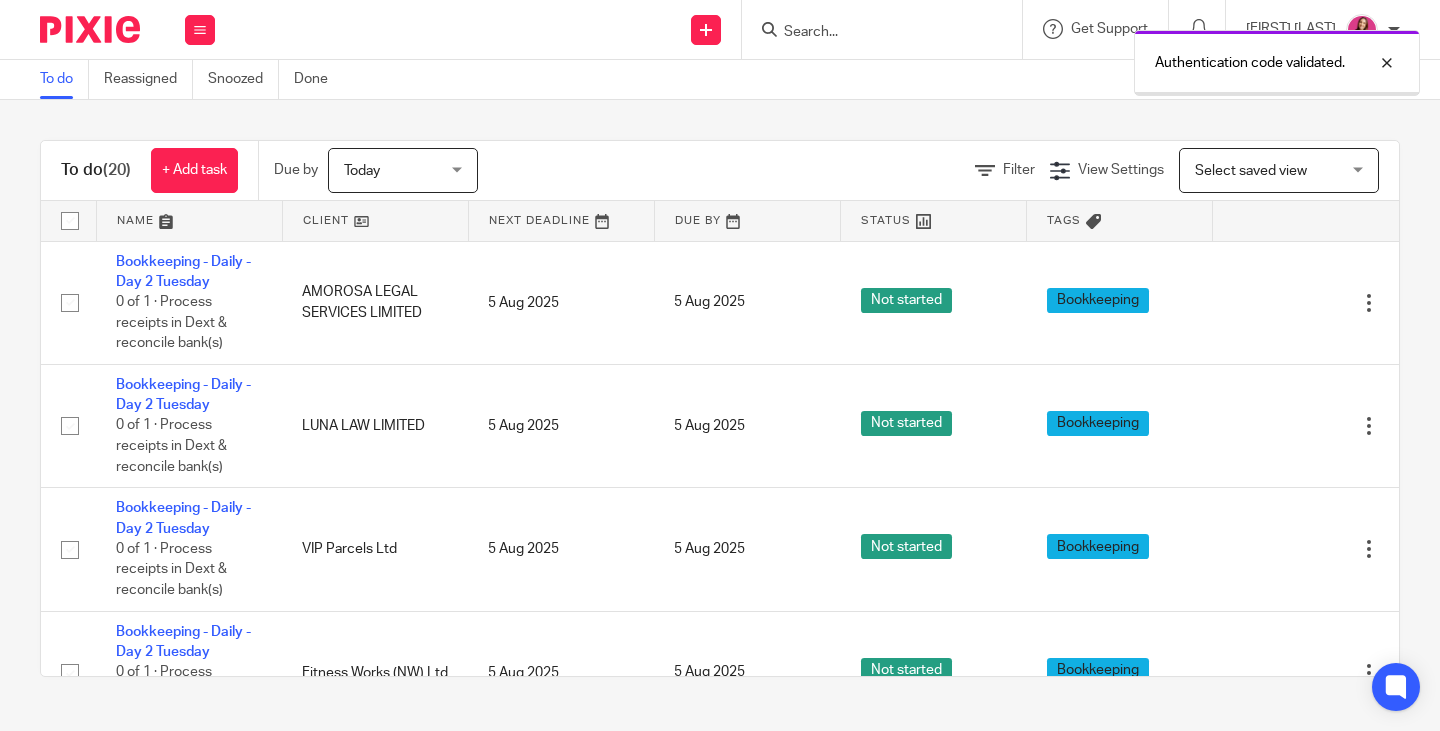 scroll, scrollTop: 0, scrollLeft: 0, axis: both 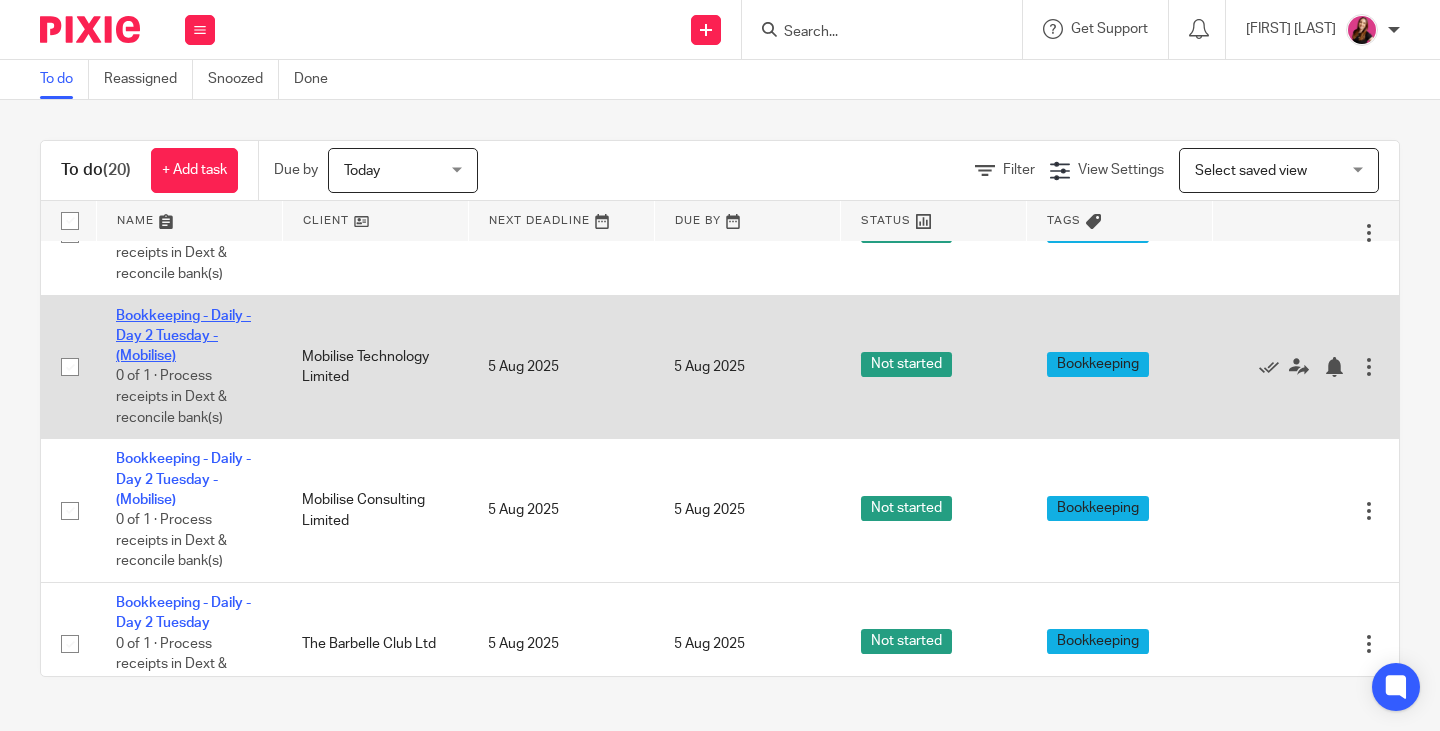 click on "Bookkeeping - Daily - Day 2 Tuesday - (Mobilise)" at bounding box center [183, 336] 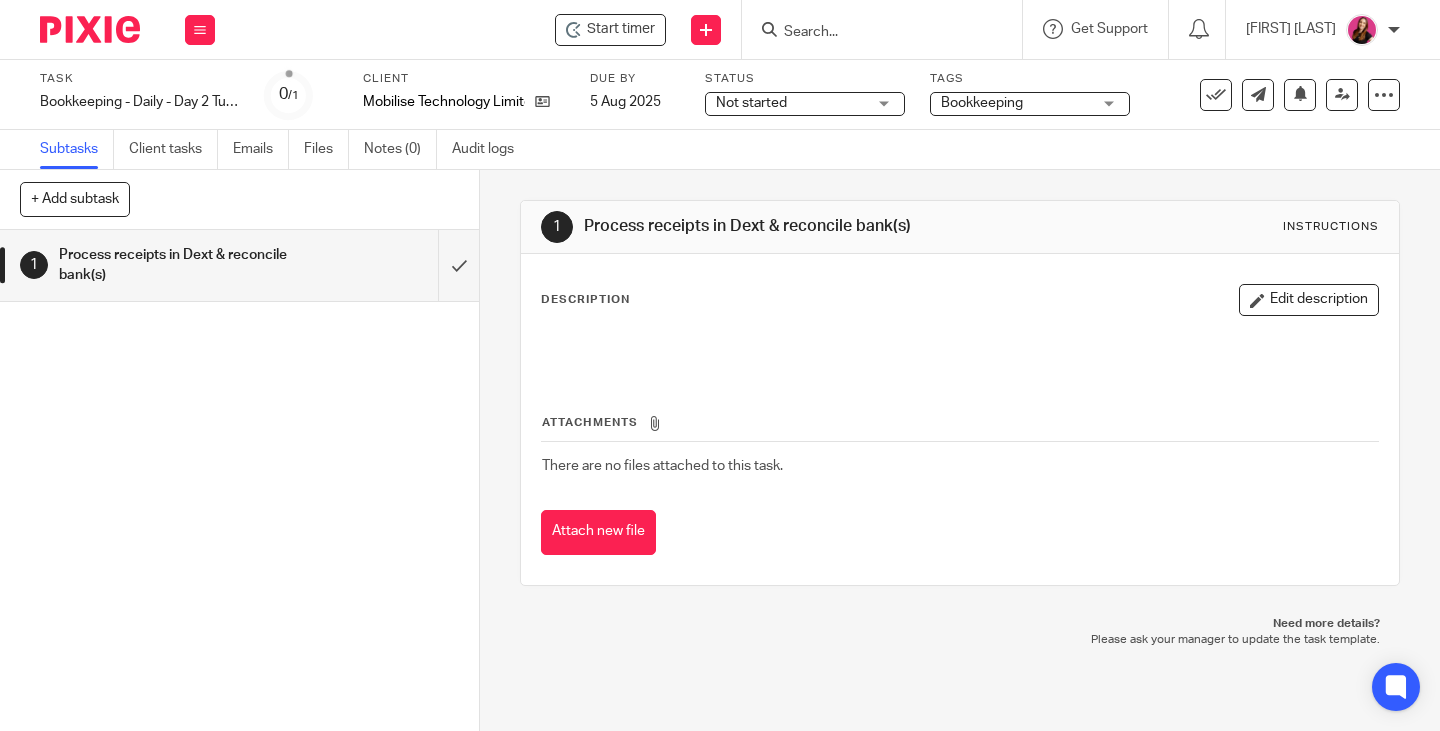 scroll, scrollTop: 0, scrollLeft: 0, axis: both 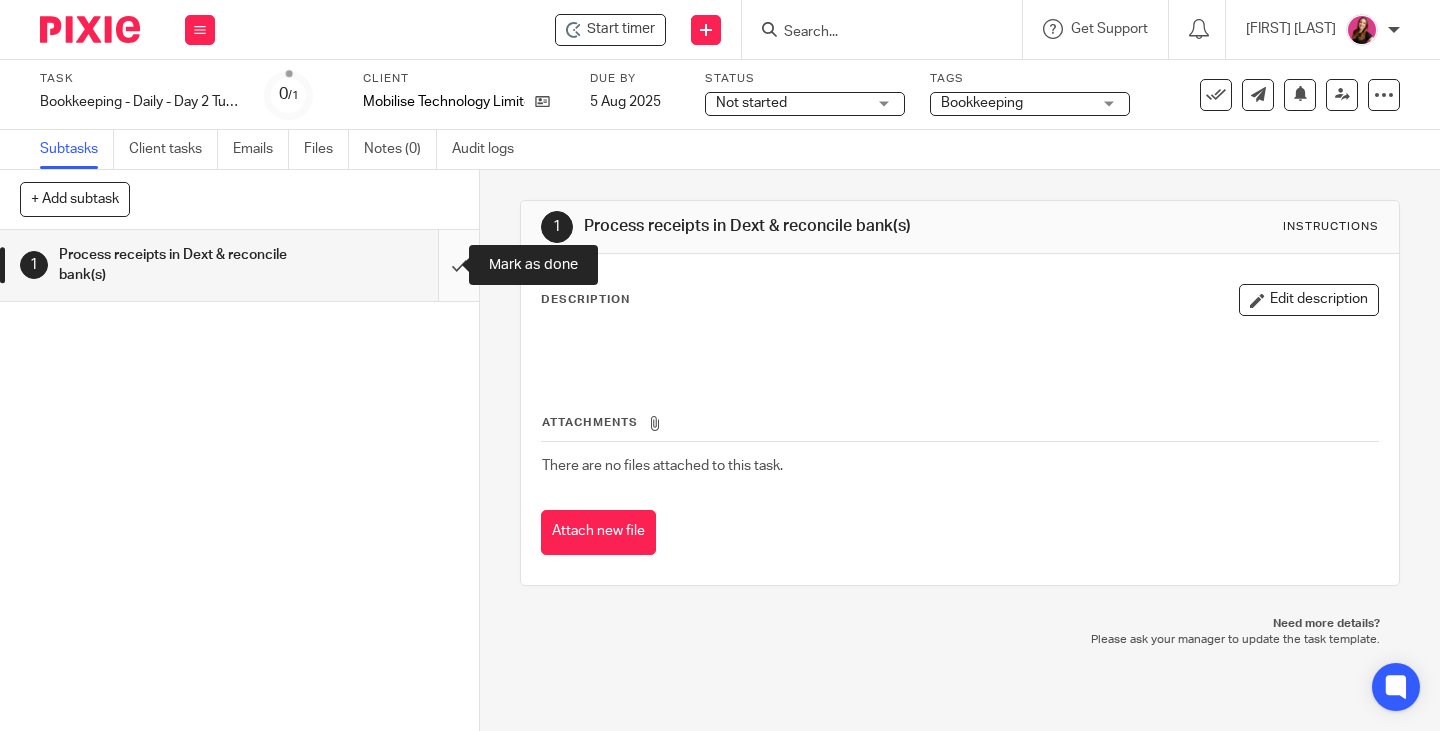 click at bounding box center (239, 265) 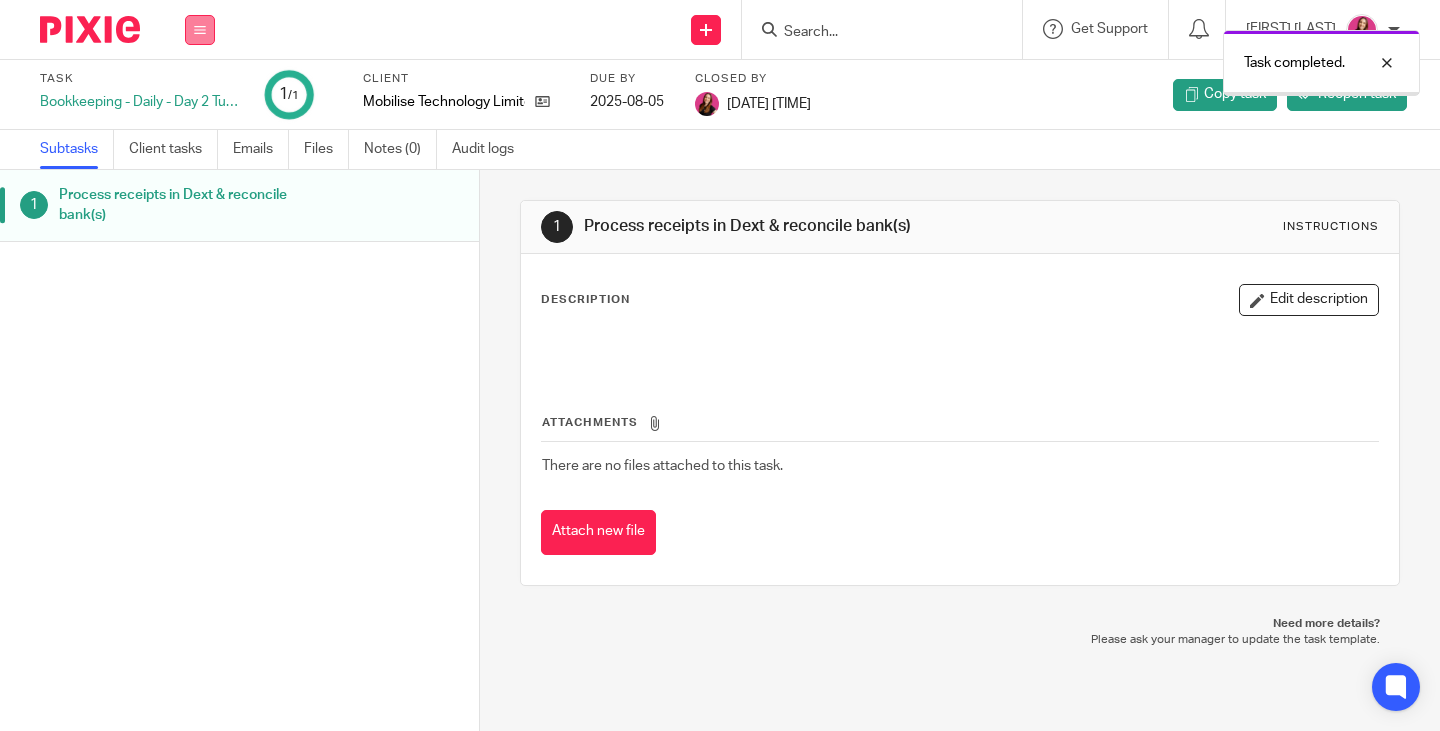 scroll, scrollTop: 0, scrollLeft: 0, axis: both 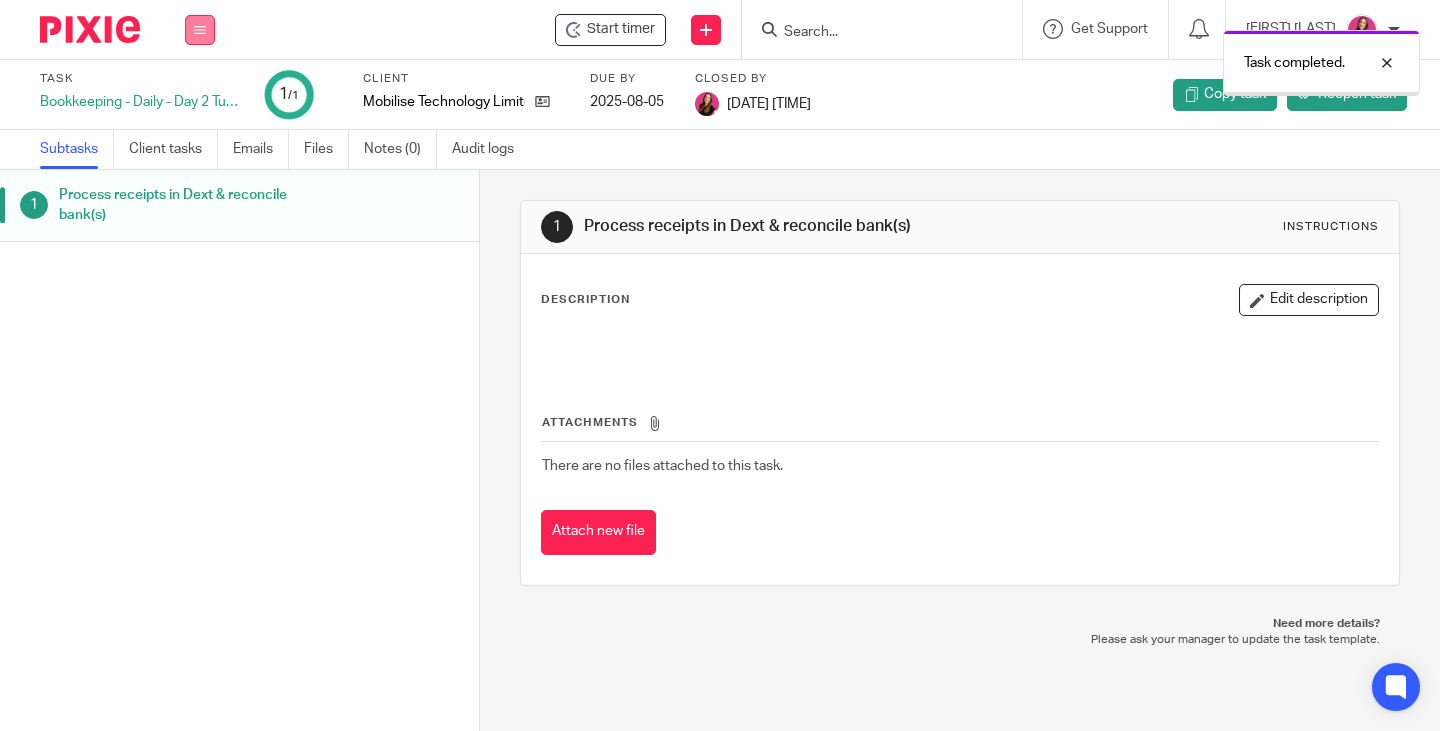 click at bounding box center [200, 30] 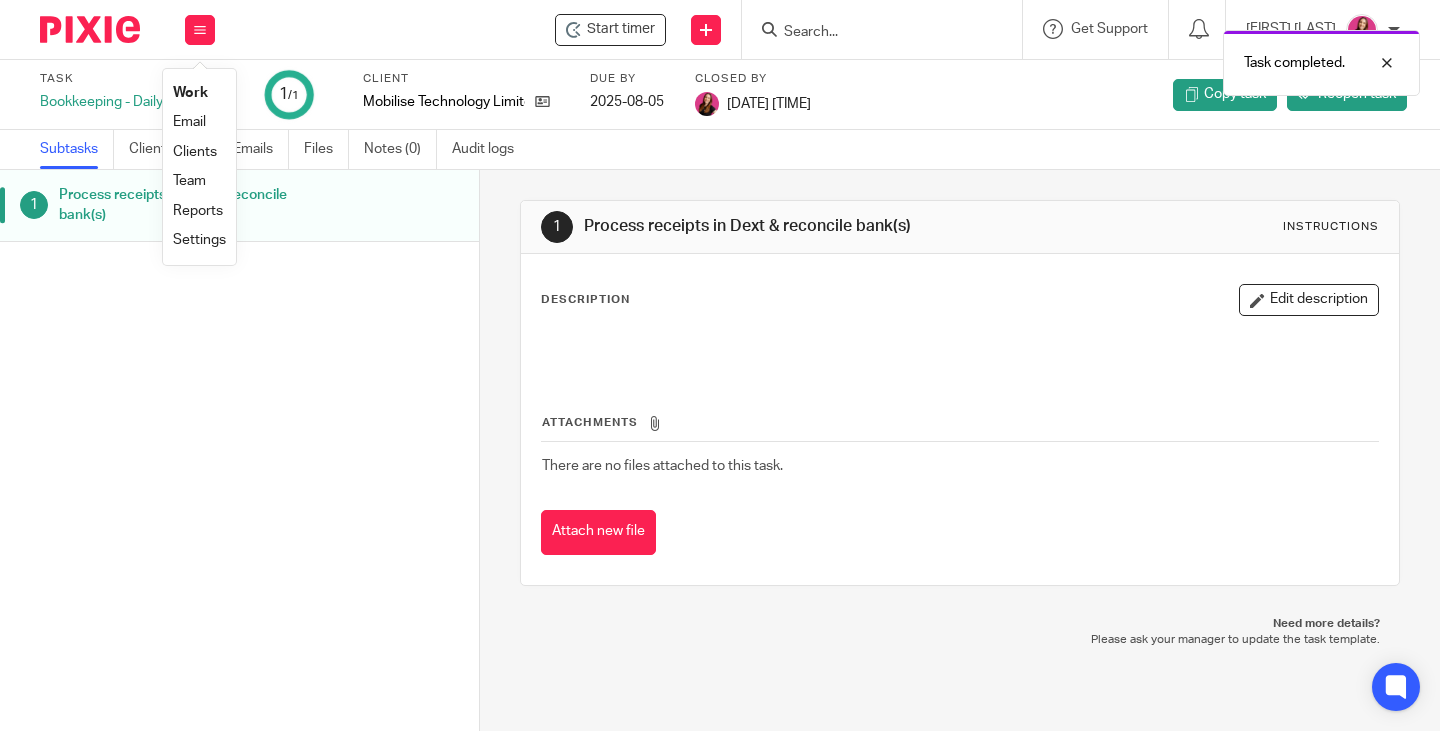 click on "Work" at bounding box center [190, 93] 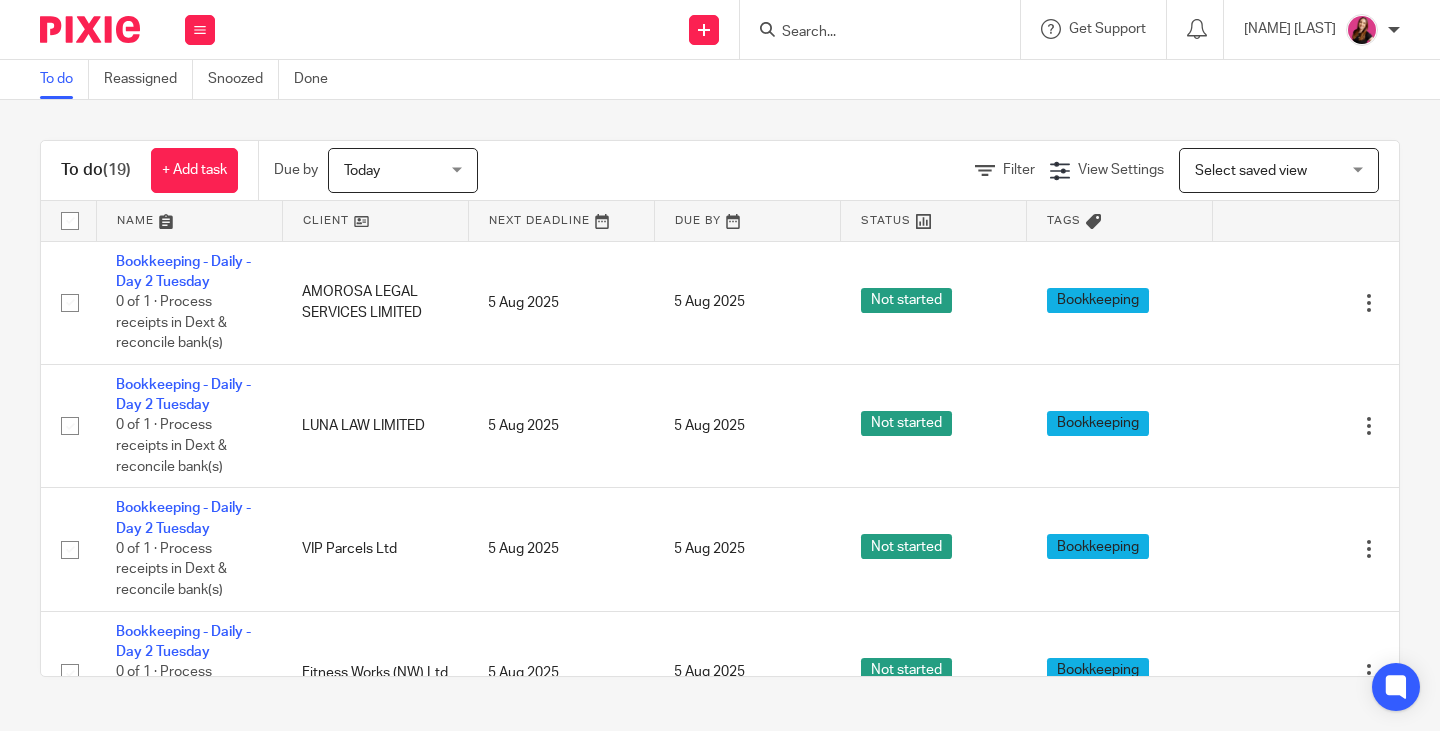 scroll, scrollTop: 0, scrollLeft: 0, axis: both 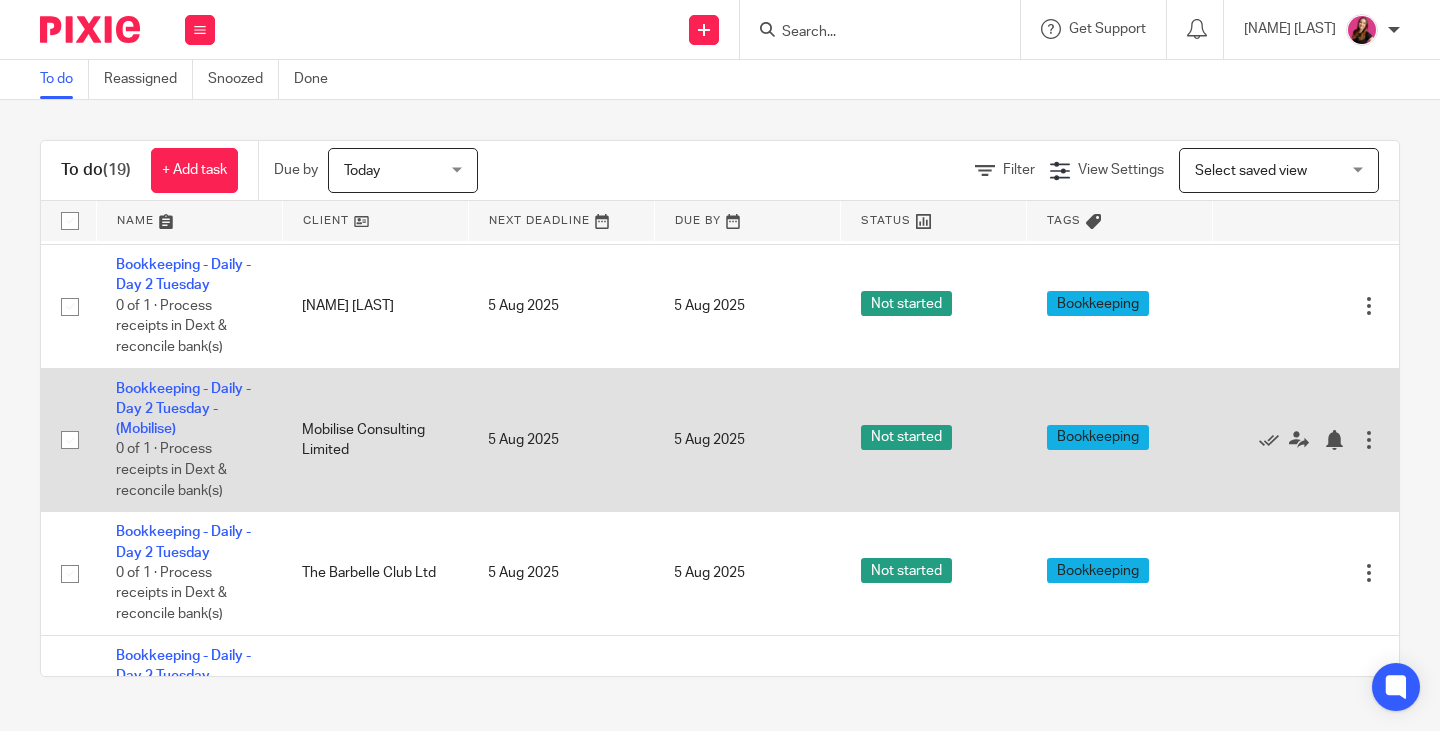 click on "Bookkeeping - Daily - Day 2 Tuesday - (Mobilise)
0
of
1 ·
Process receipts in Dext & reconcile bank(s)" at bounding box center (189, 440) 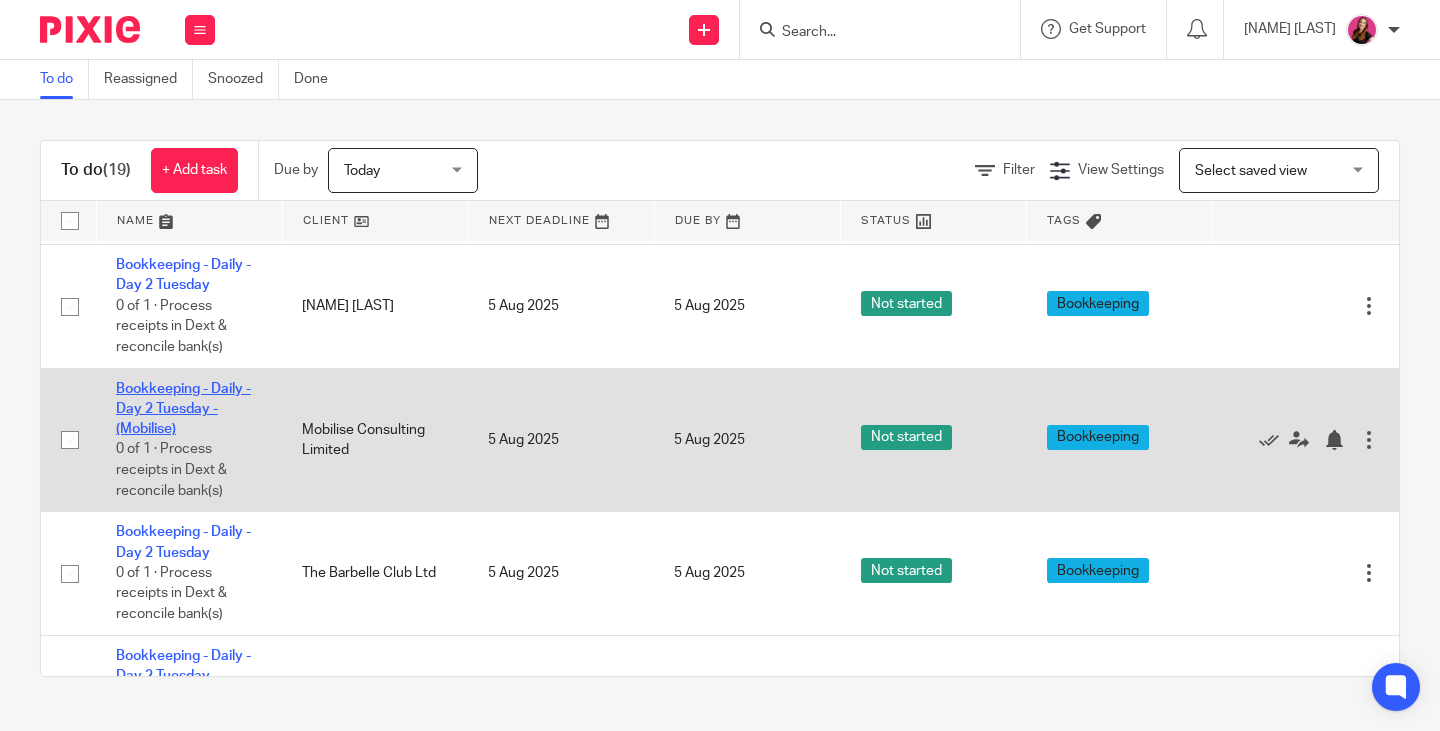 click on "Bookkeeping - Daily - Day 2 Tuesday - (Mobilise)" at bounding box center [183, 409] 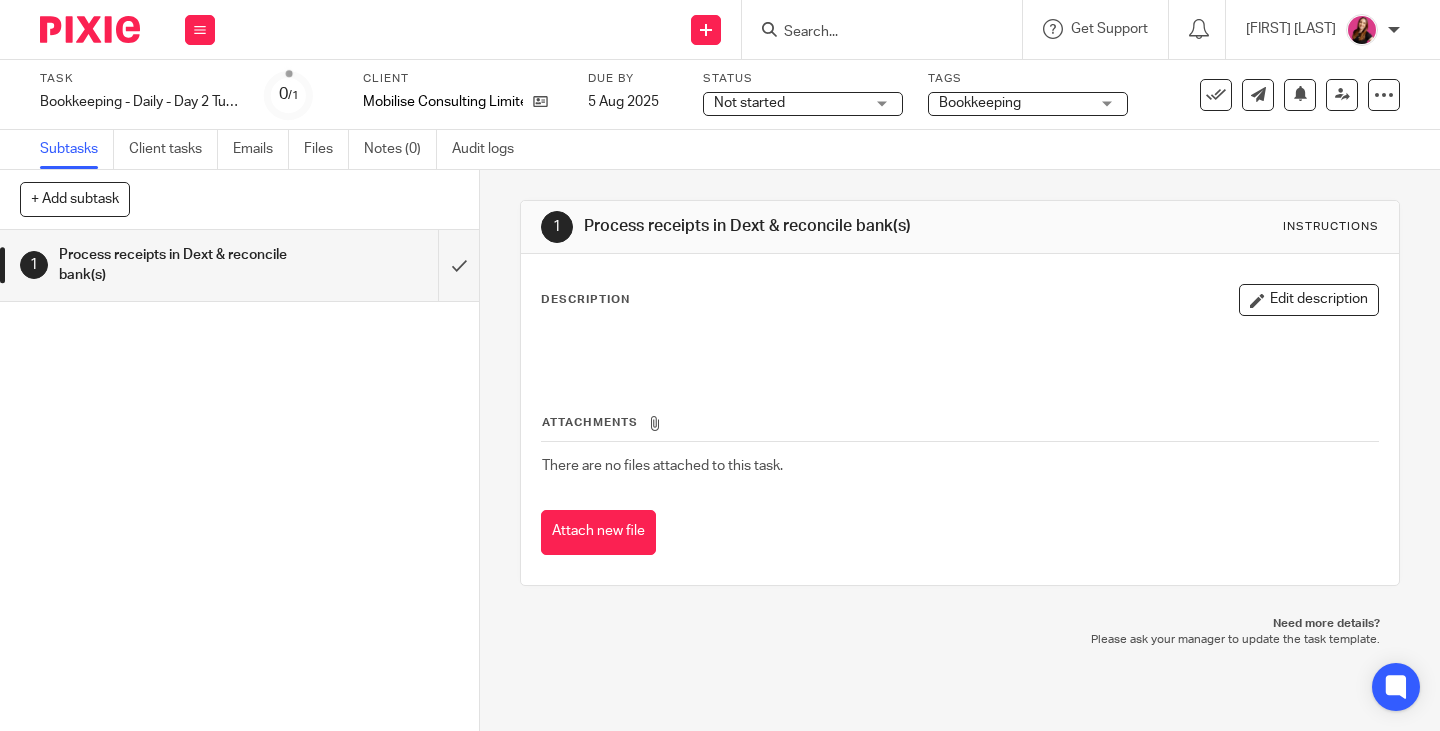 scroll, scrollTop: 0, scrollLeft: 0, axis: both 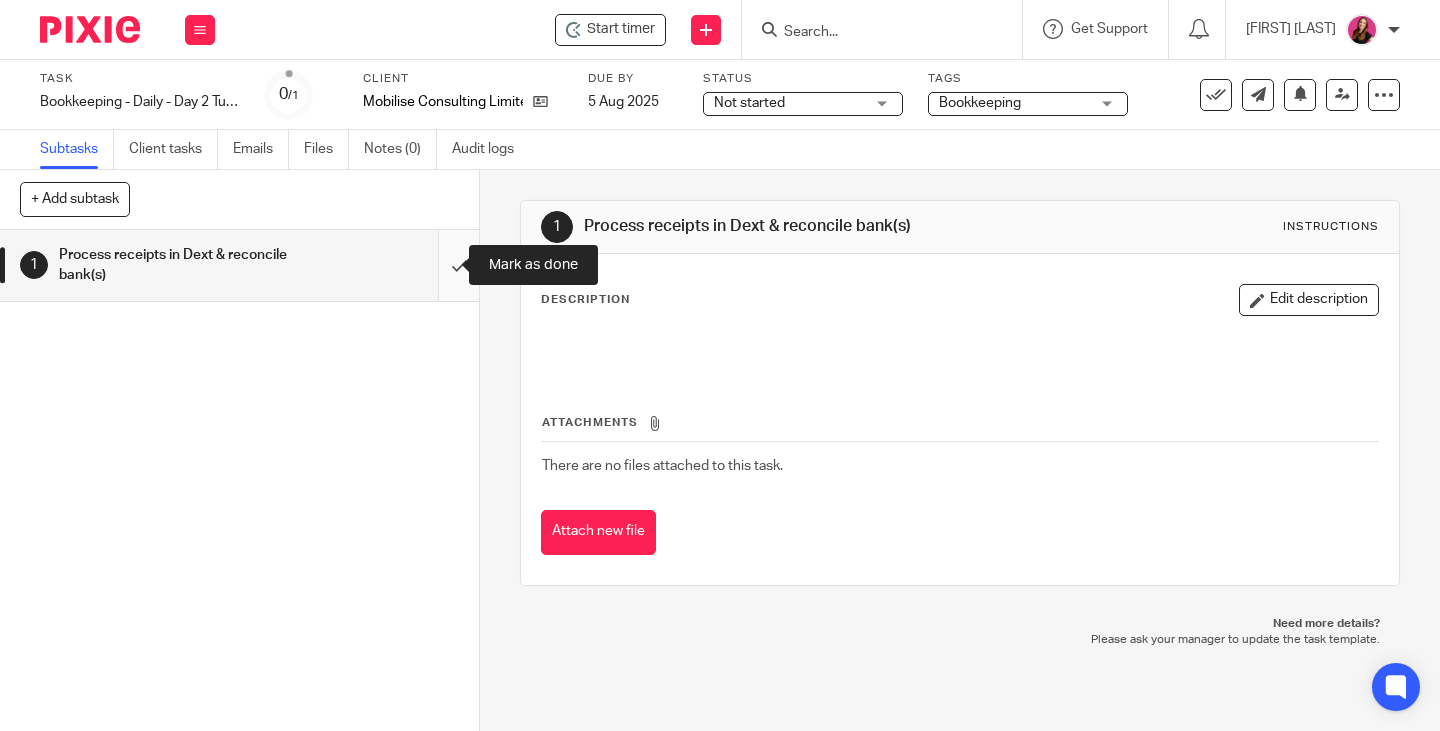 click at bounding box center (239, 265) 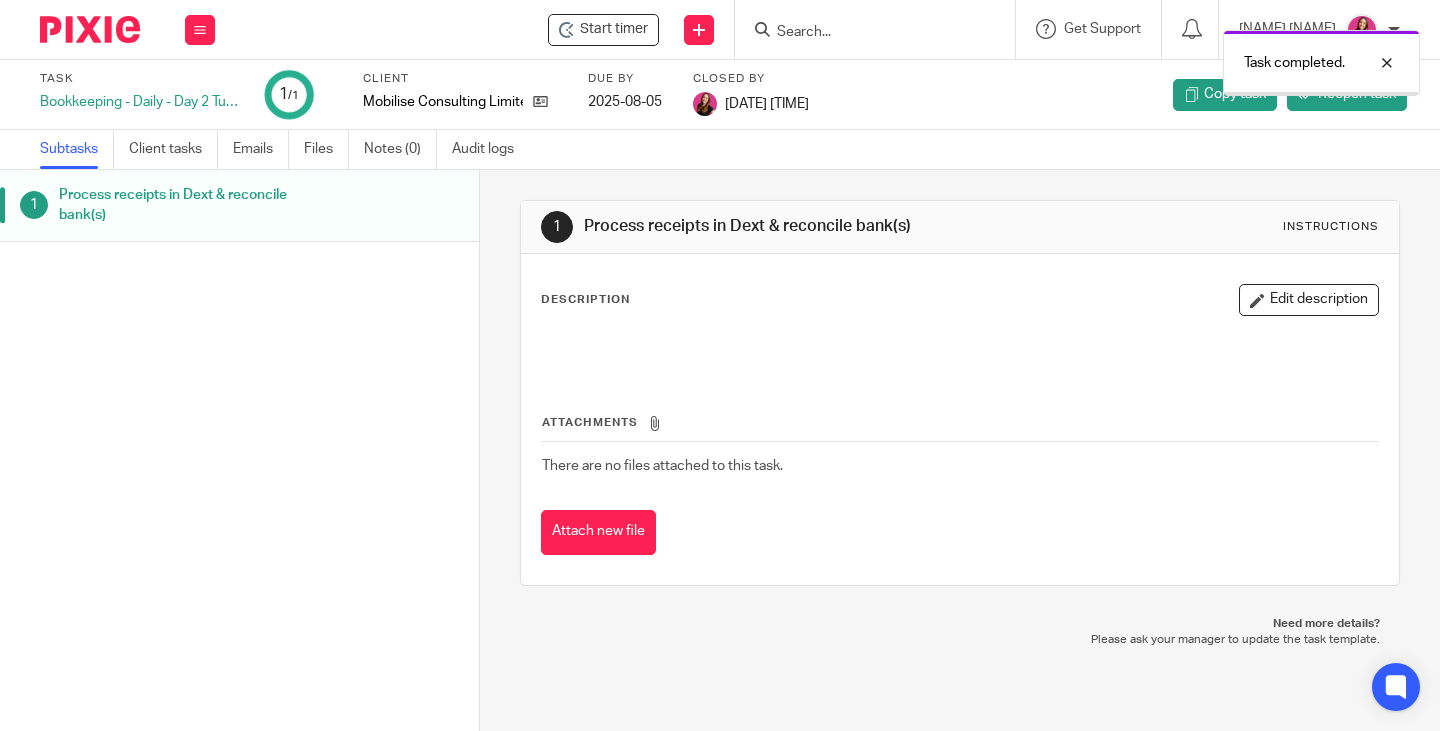 scroll, scrollTop: 0, scrollLeft: 0, axis: both 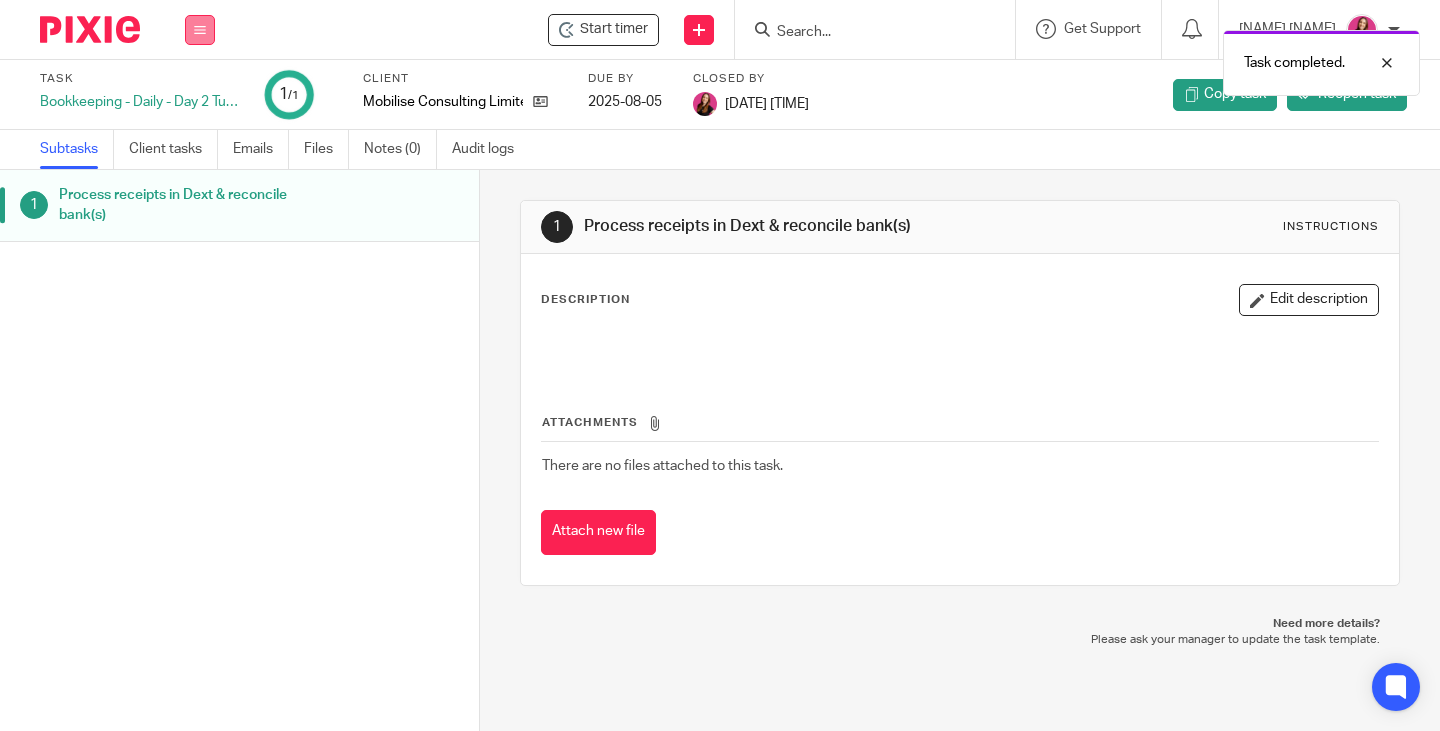 click at bounding box center [200, 30] 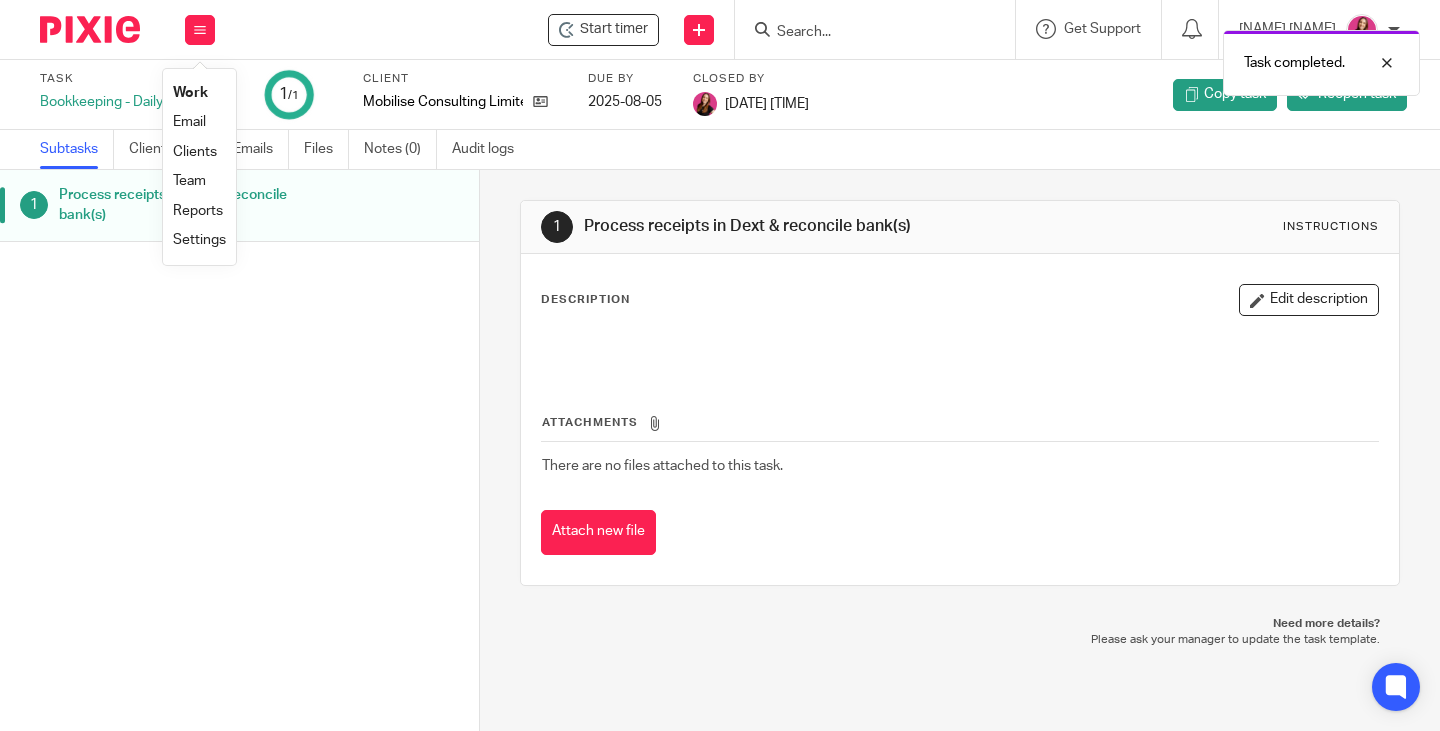 click on "Work" at bounding box center [190, 93] 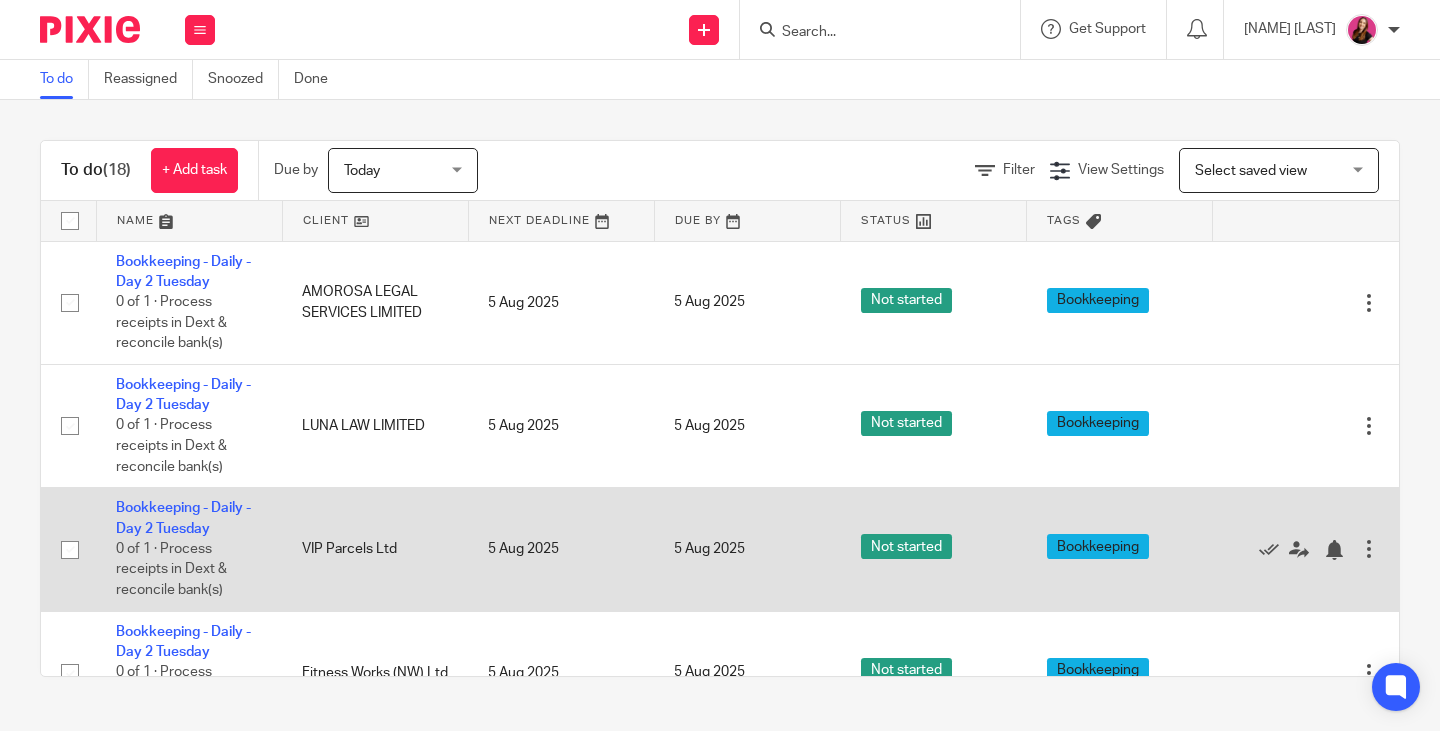 scroll, scrollTop: 0, scrollLeft: 0, axis: both 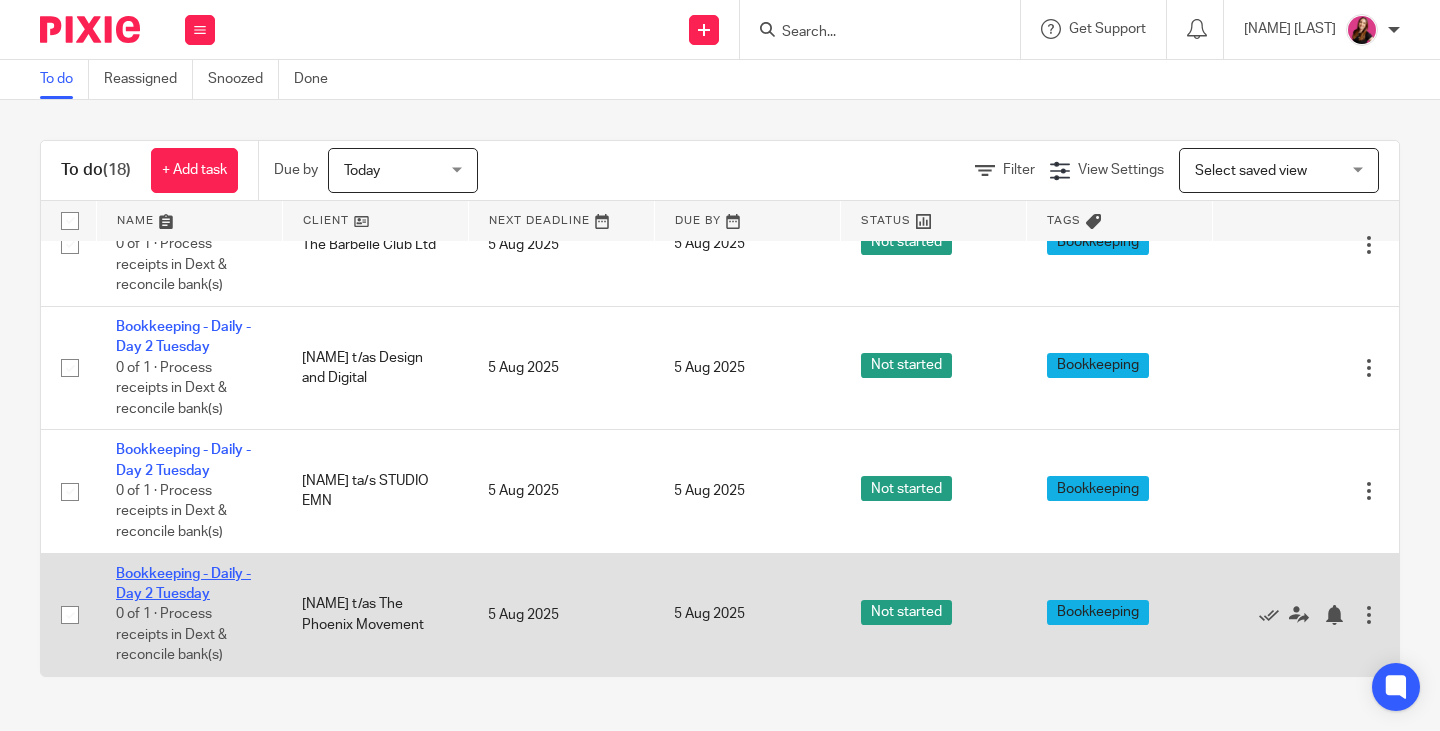 click on "Bookkeeping - Daily - Day 2 Tuesday" at bounding box center (183, 584) 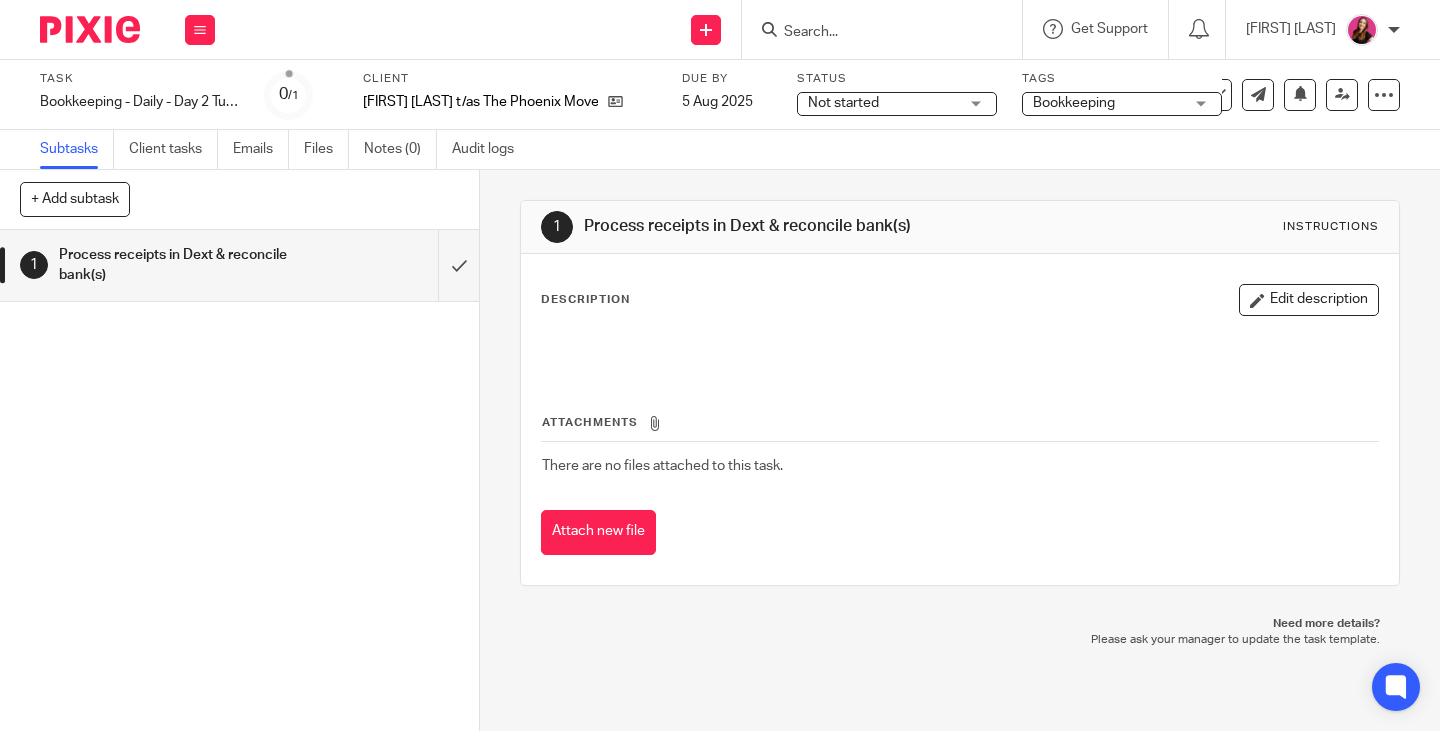 scroll, scrollTop: 0, scrollLeft: 0, axis: both 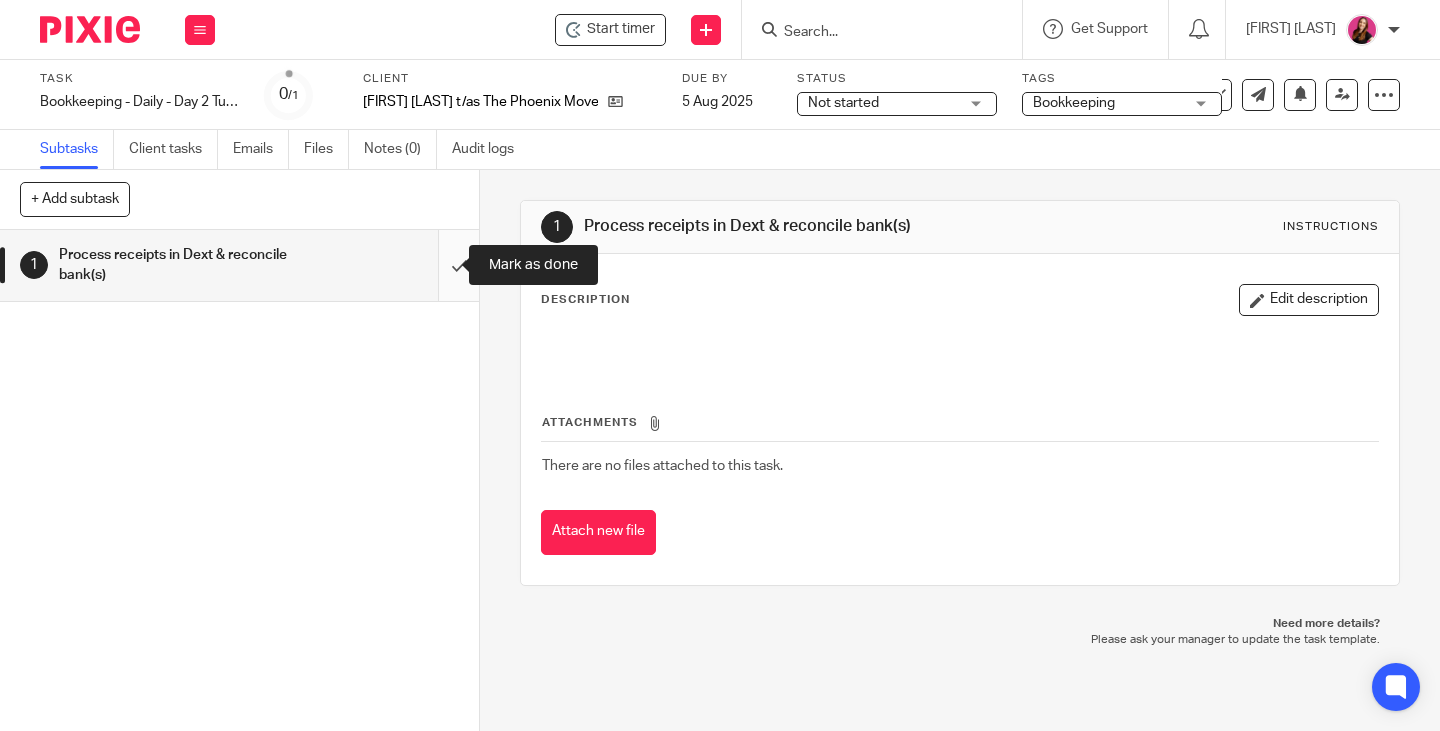 click at bounding box center [239, 265] 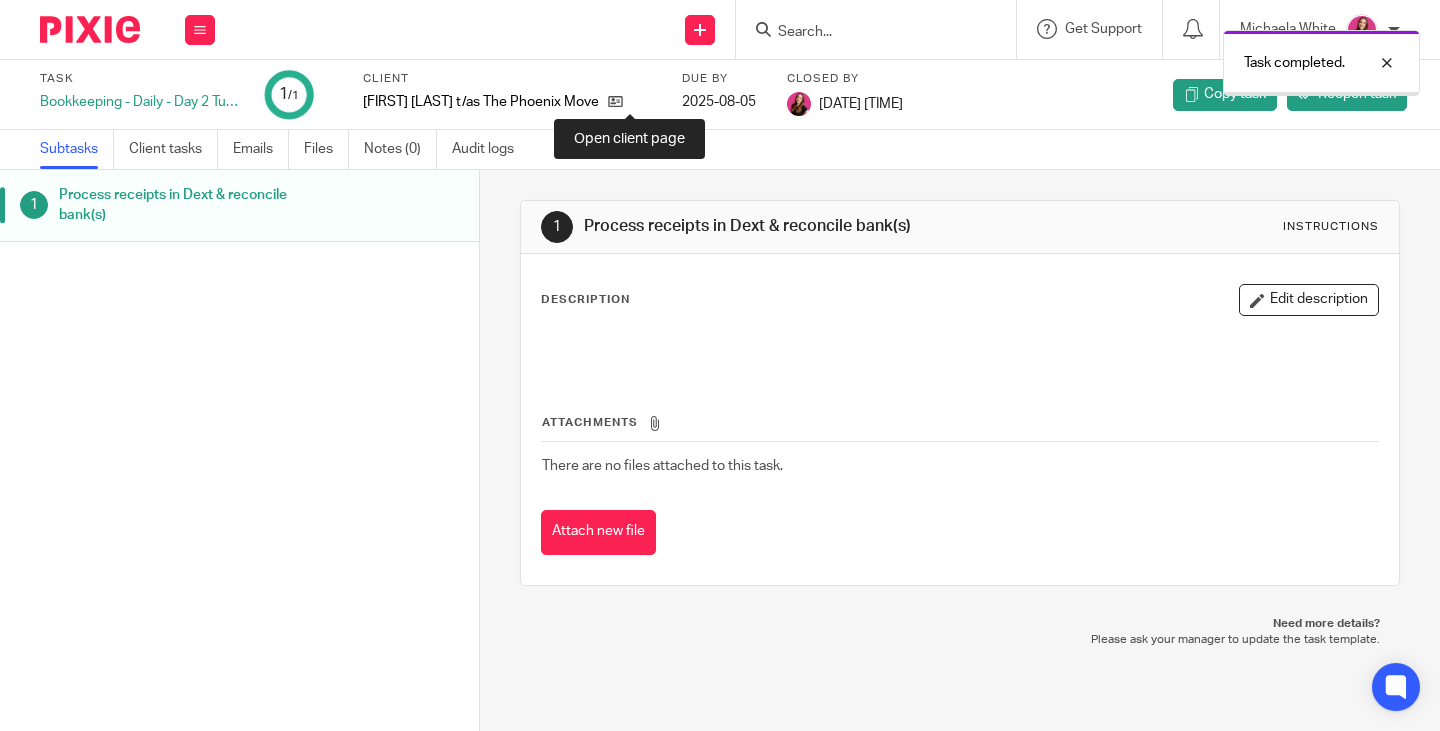 scroll, scrollTop: 0, scrollLeft: 0, axis: both 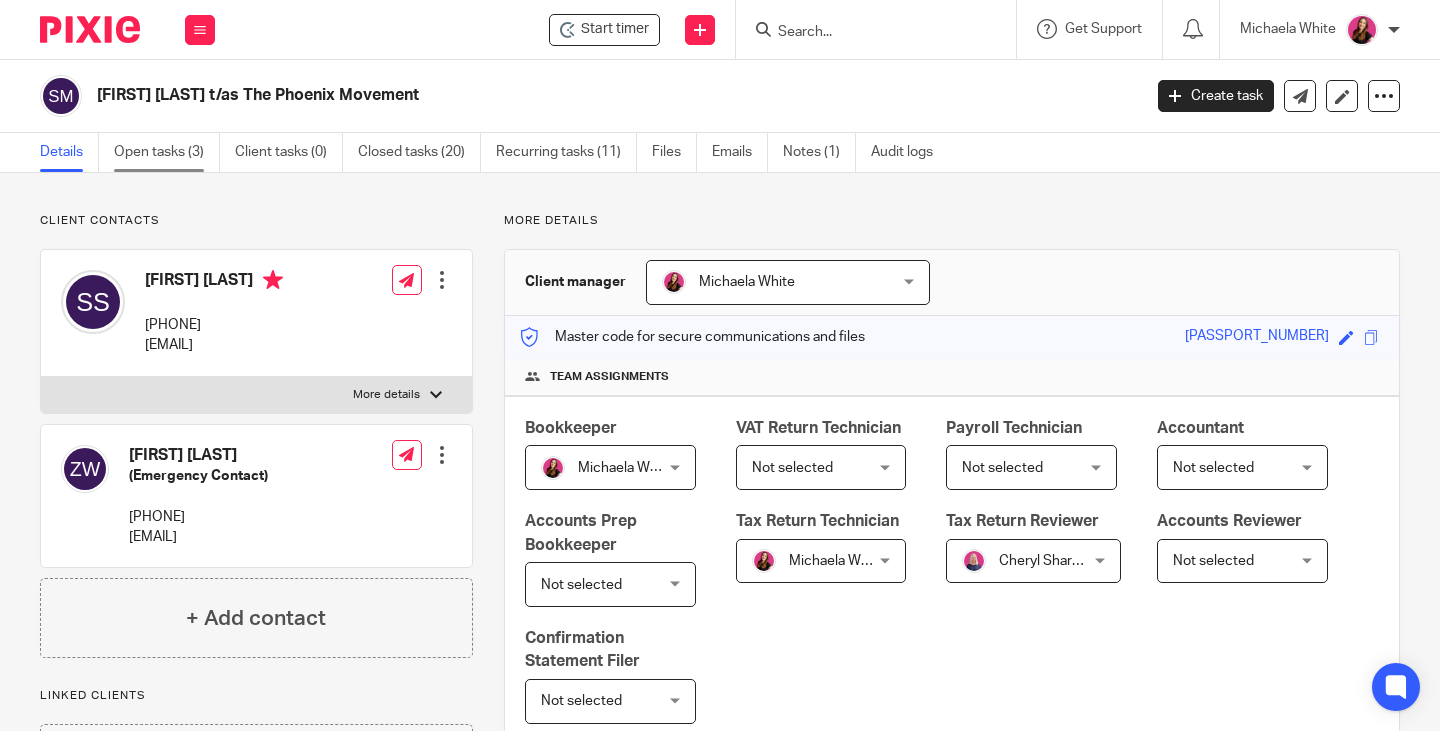 click on "Open tasks (3)" at bounding box center (167, 152) 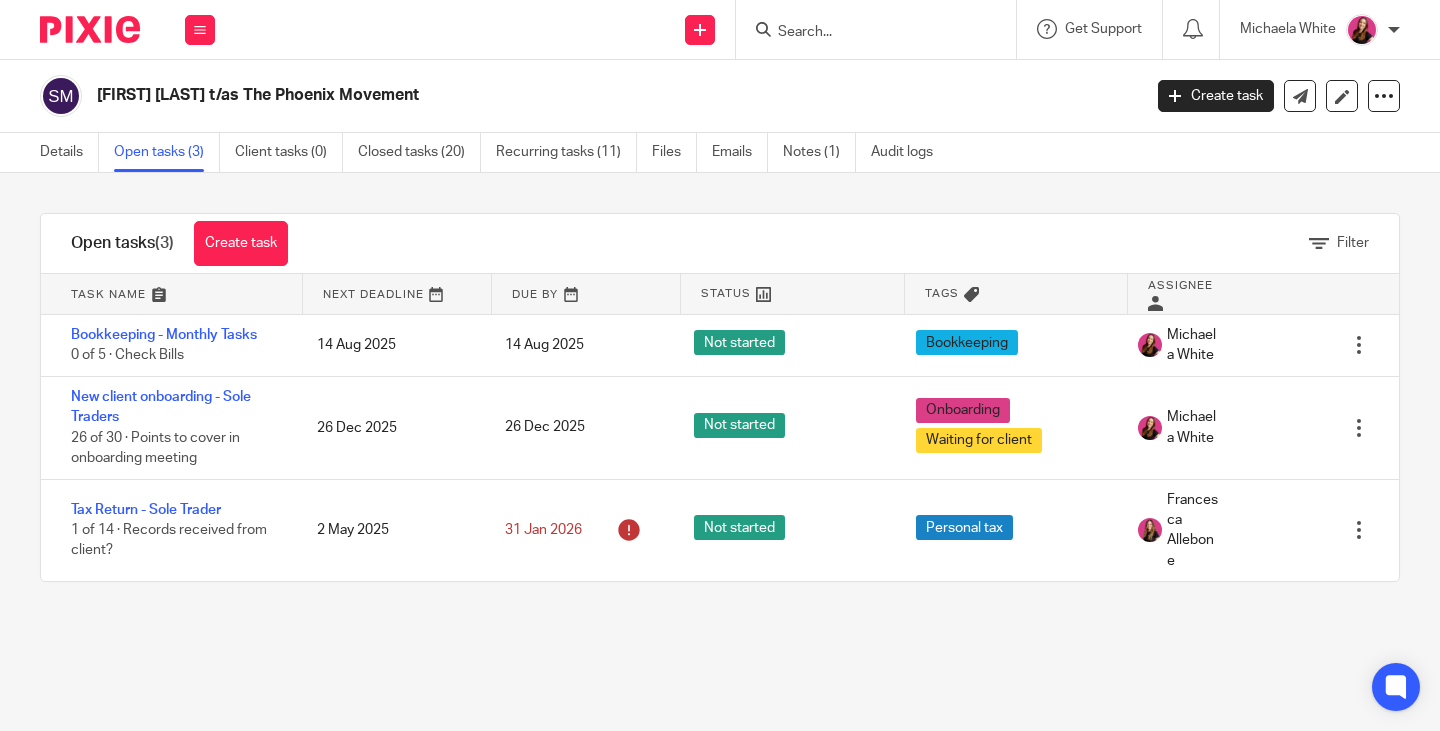 scroll, scrollTop: 0, scrollLeft: 0, axis: both 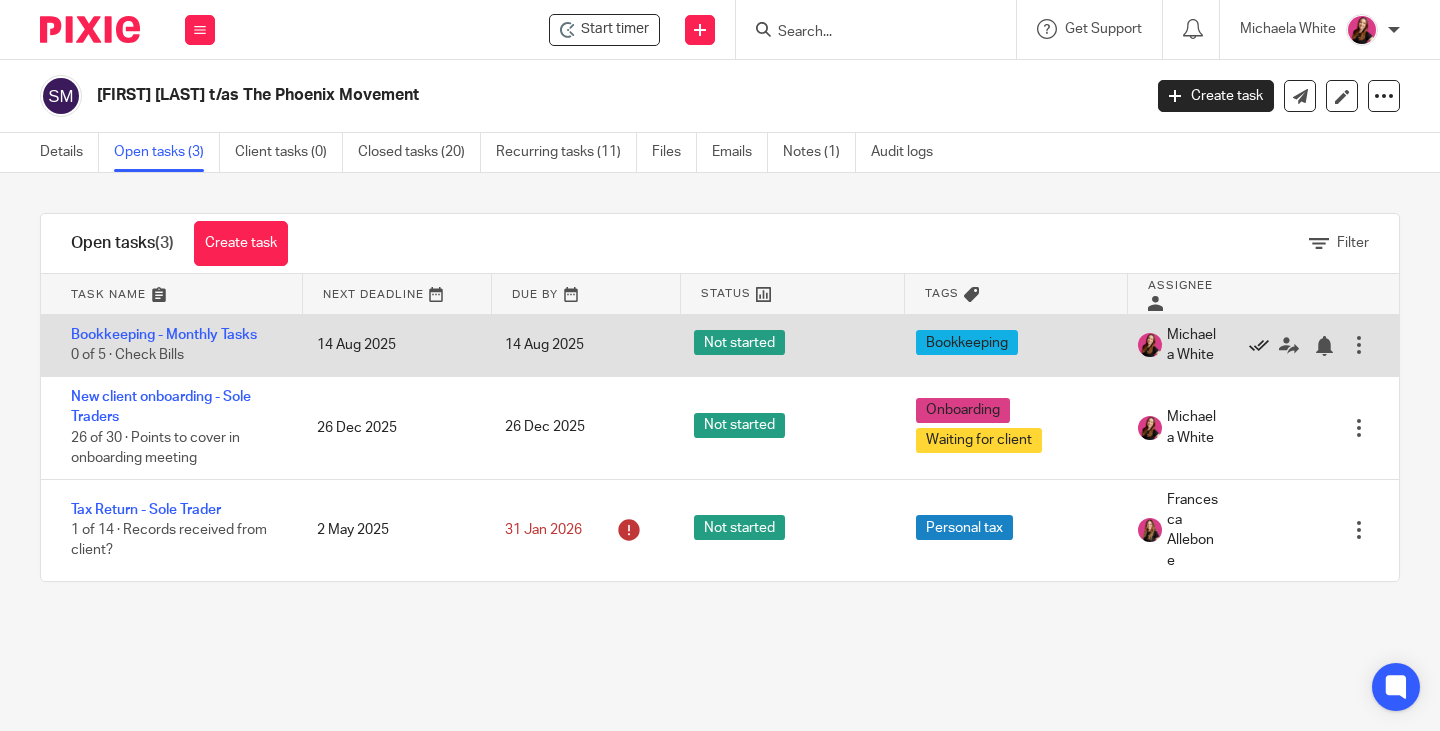 click at bounding box center [1259, 346] 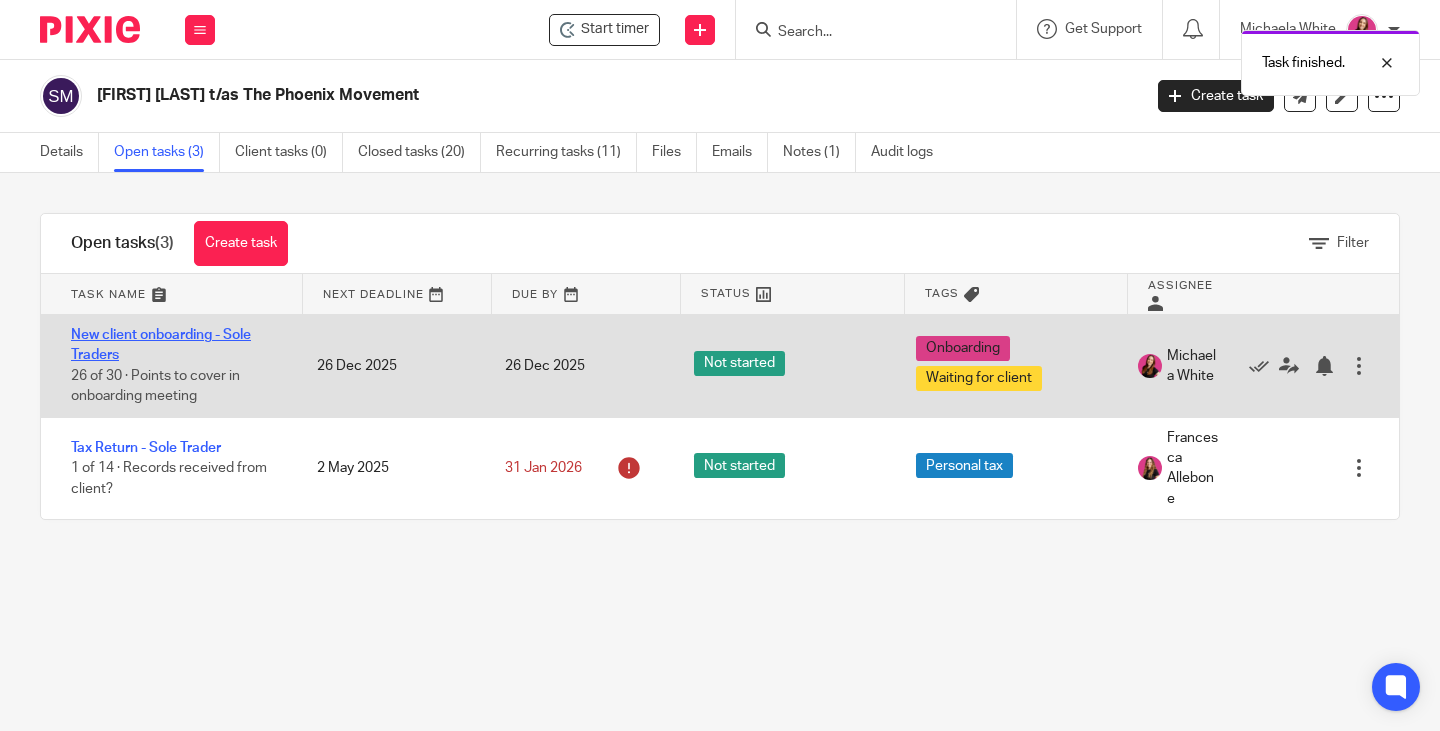 click on "New client onboarding - Sole Traders" at bounding box center [161, 345] 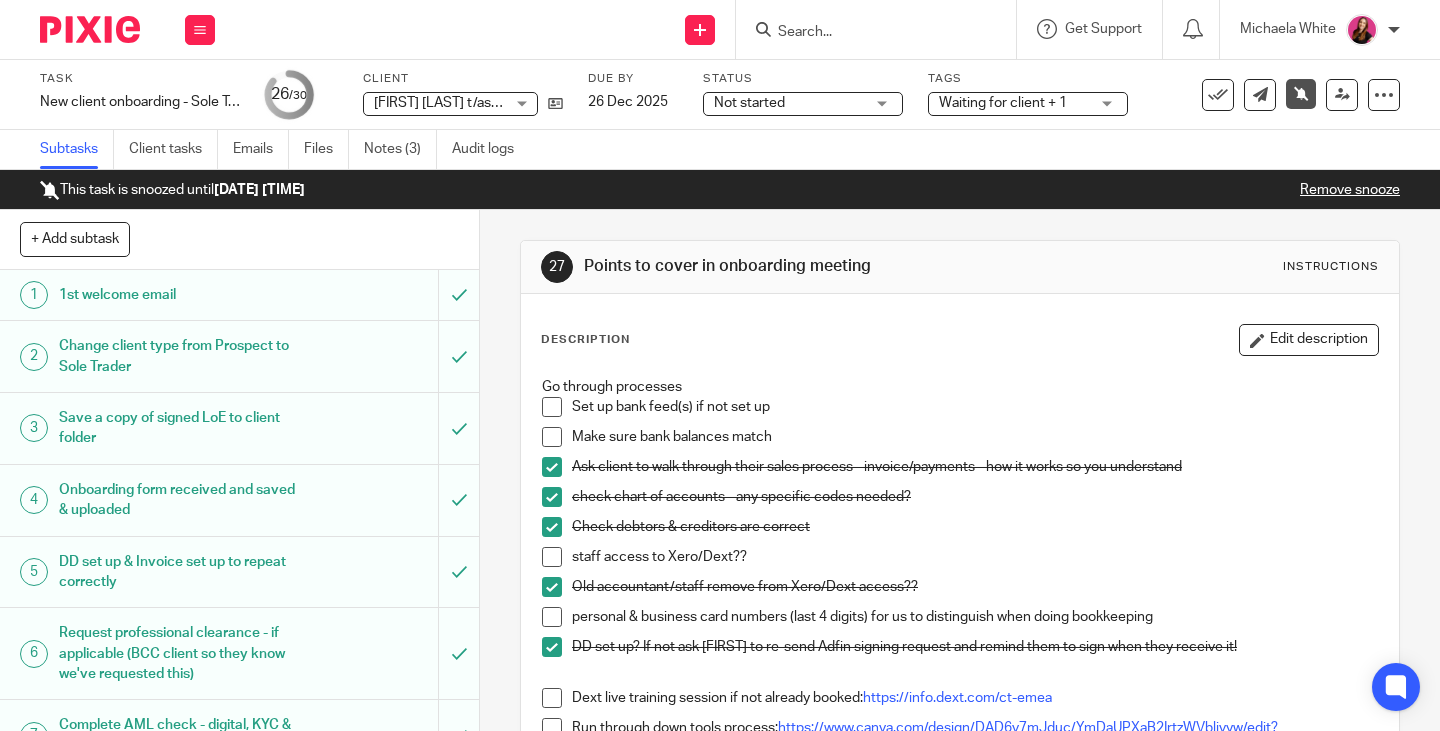 scroll, scrollTop: 0, scrollLeft: 0, axis: both 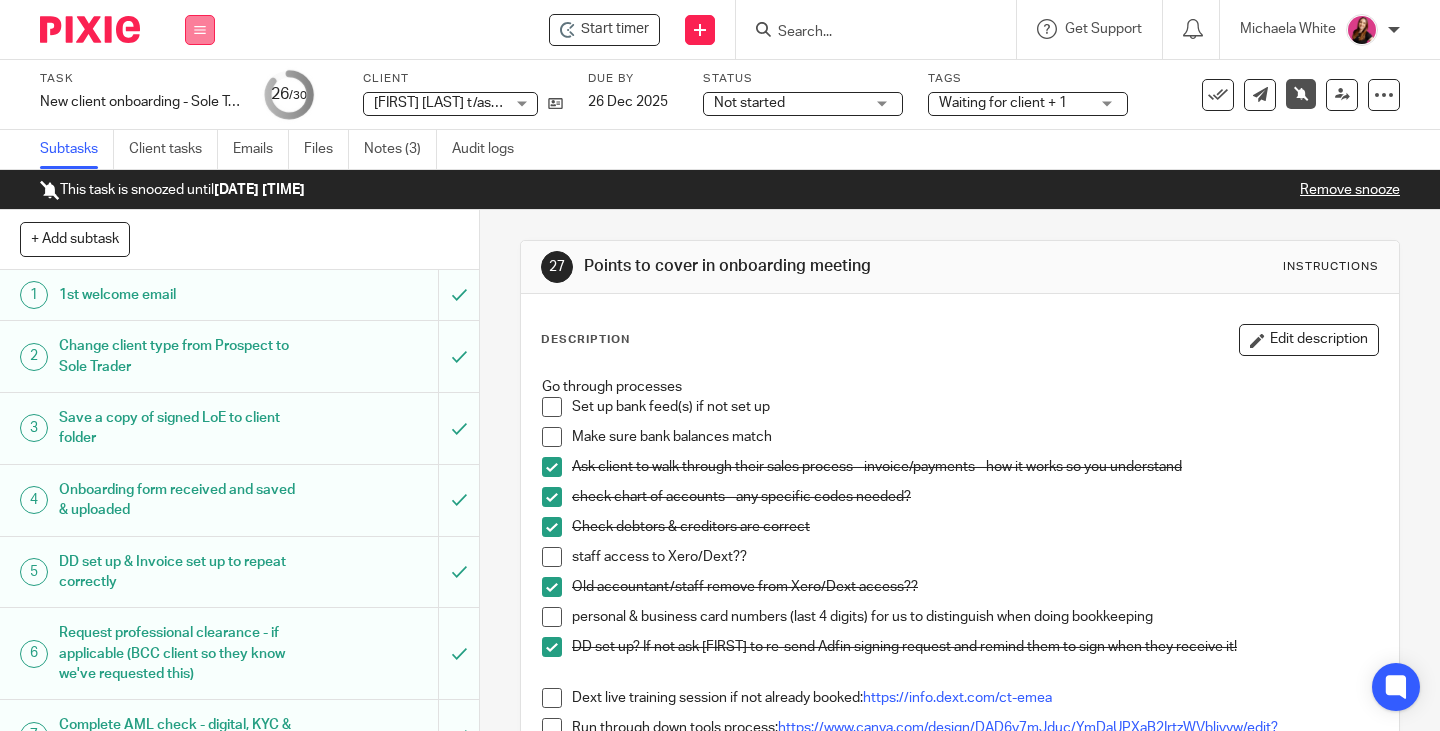 click at bounding box center (200, 30) 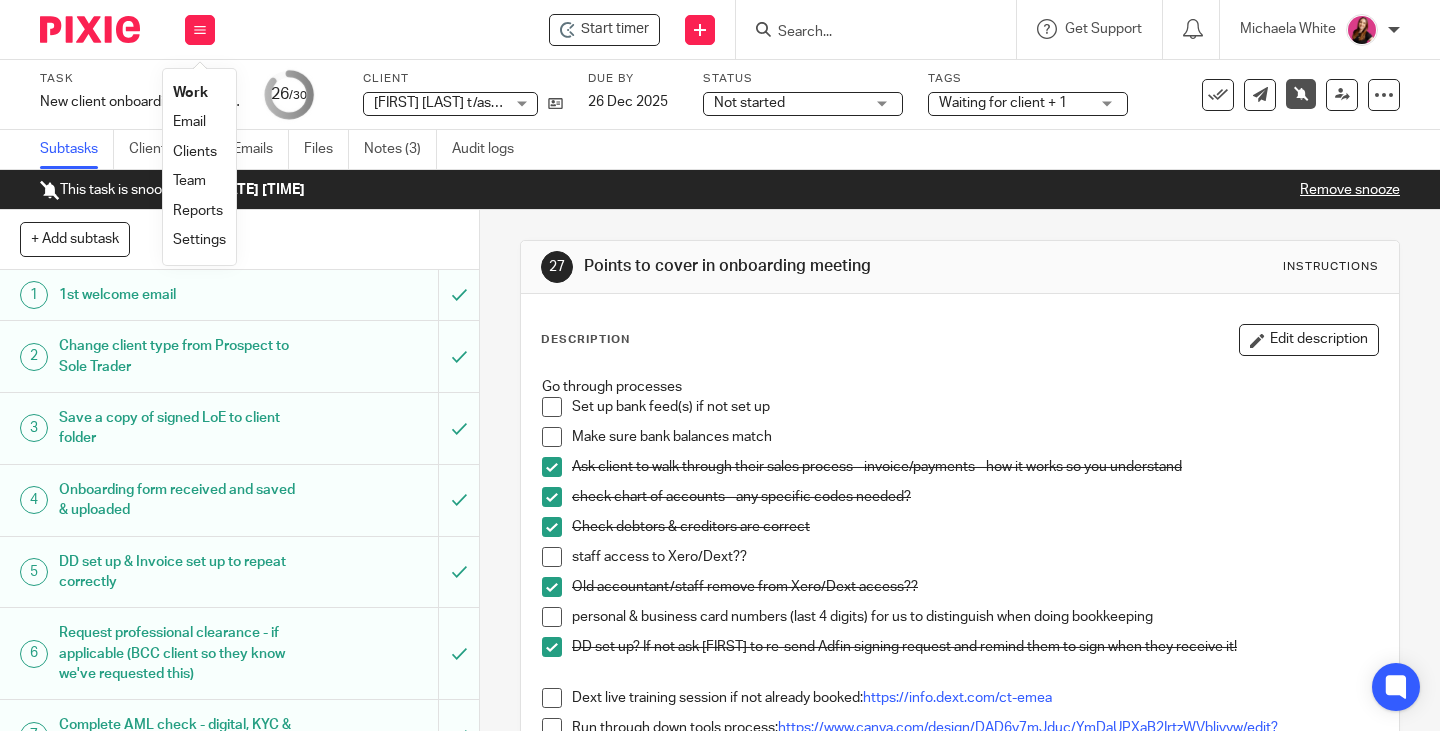 click on "Work" at bounding box center (190, 93) 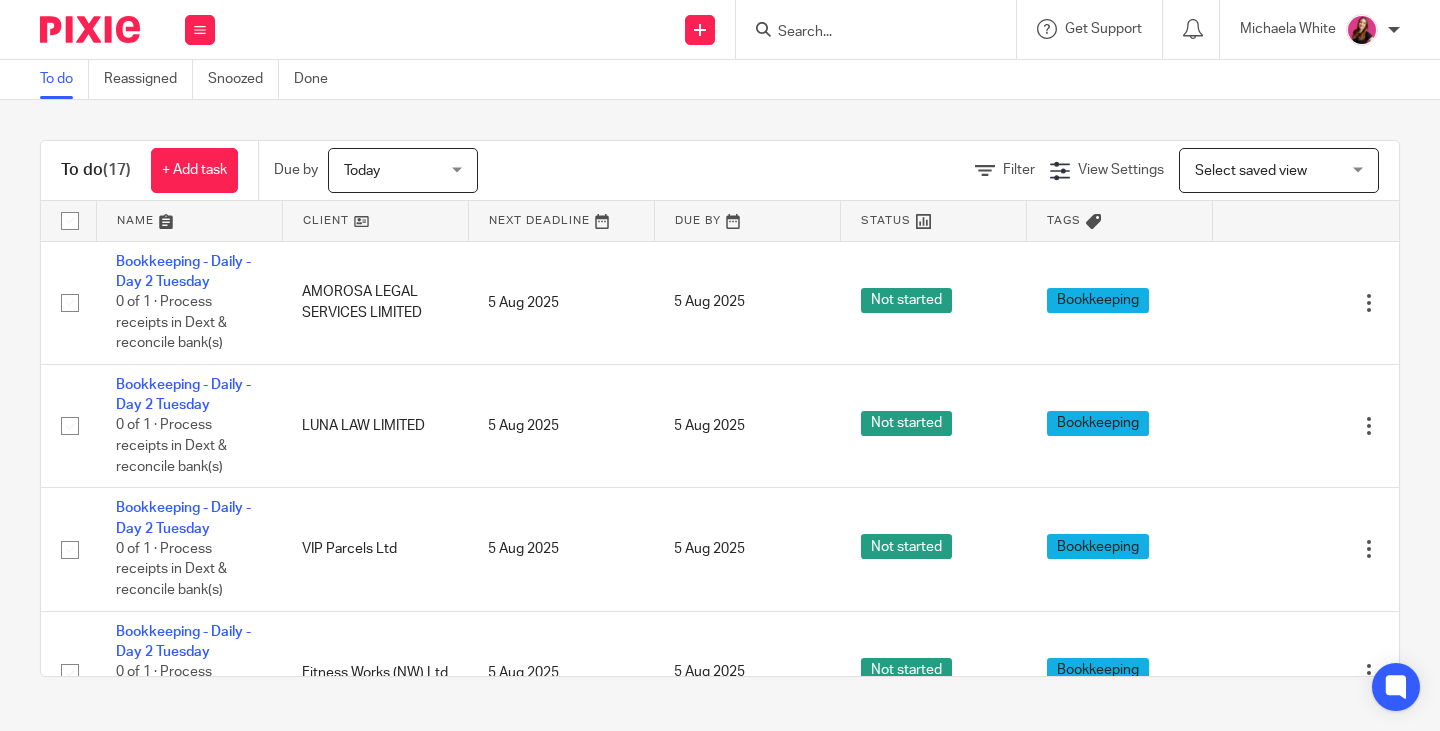 scroll, scrollTop: 0, scrollLeft: 0, axis: both 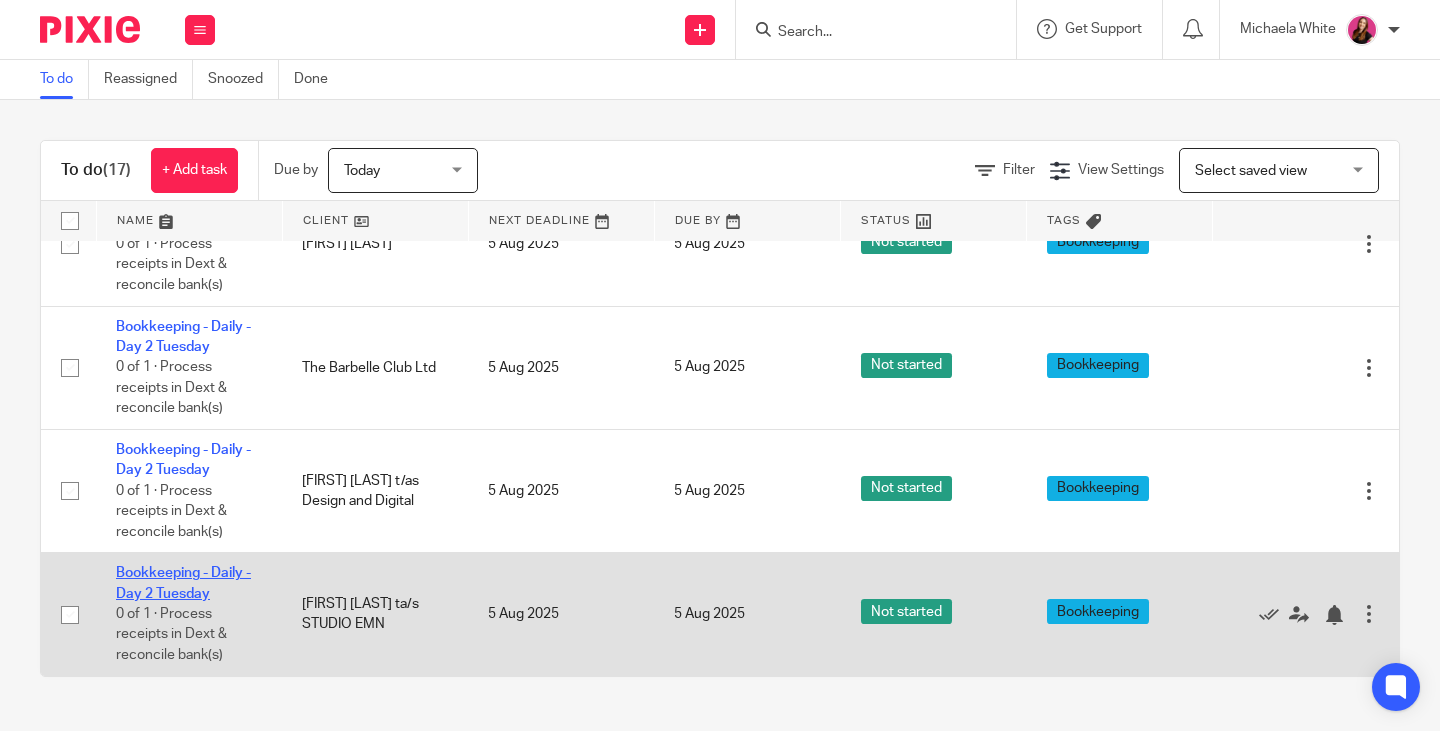 click on "Bookkeeping - Daily - Day 2 Tuesday" at bounding box center [183, 583] 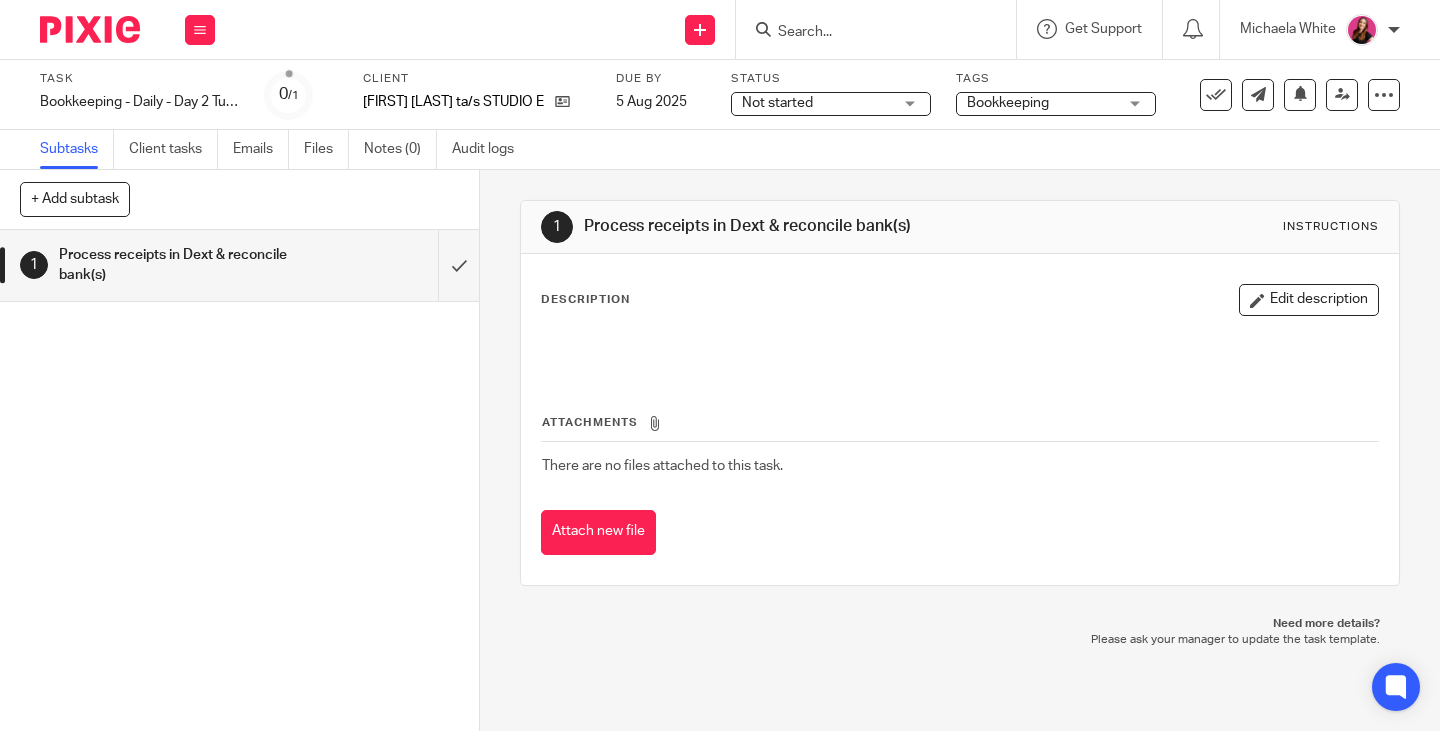 scroll, scrollTop: 0, scrollLeft: 0, axis: both 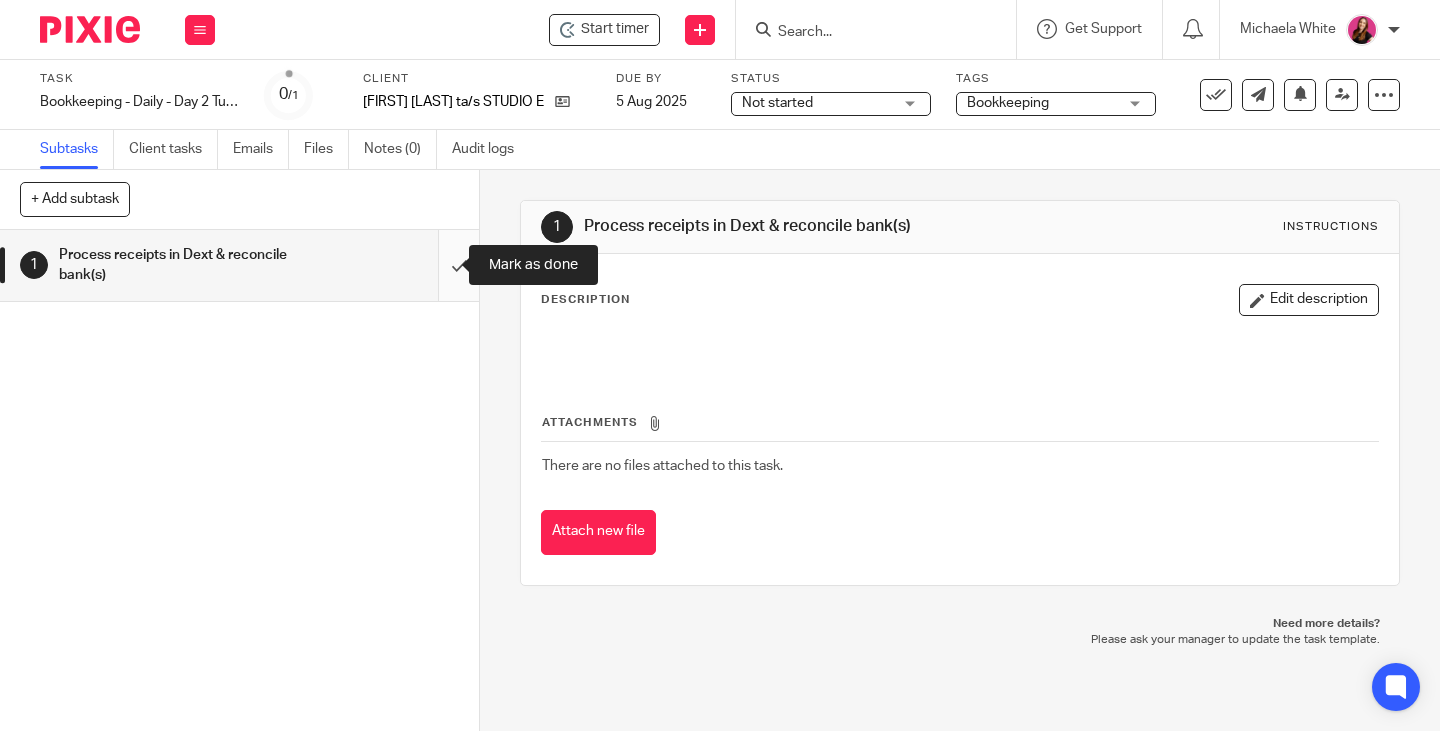 click at bounding box center (239, 265) 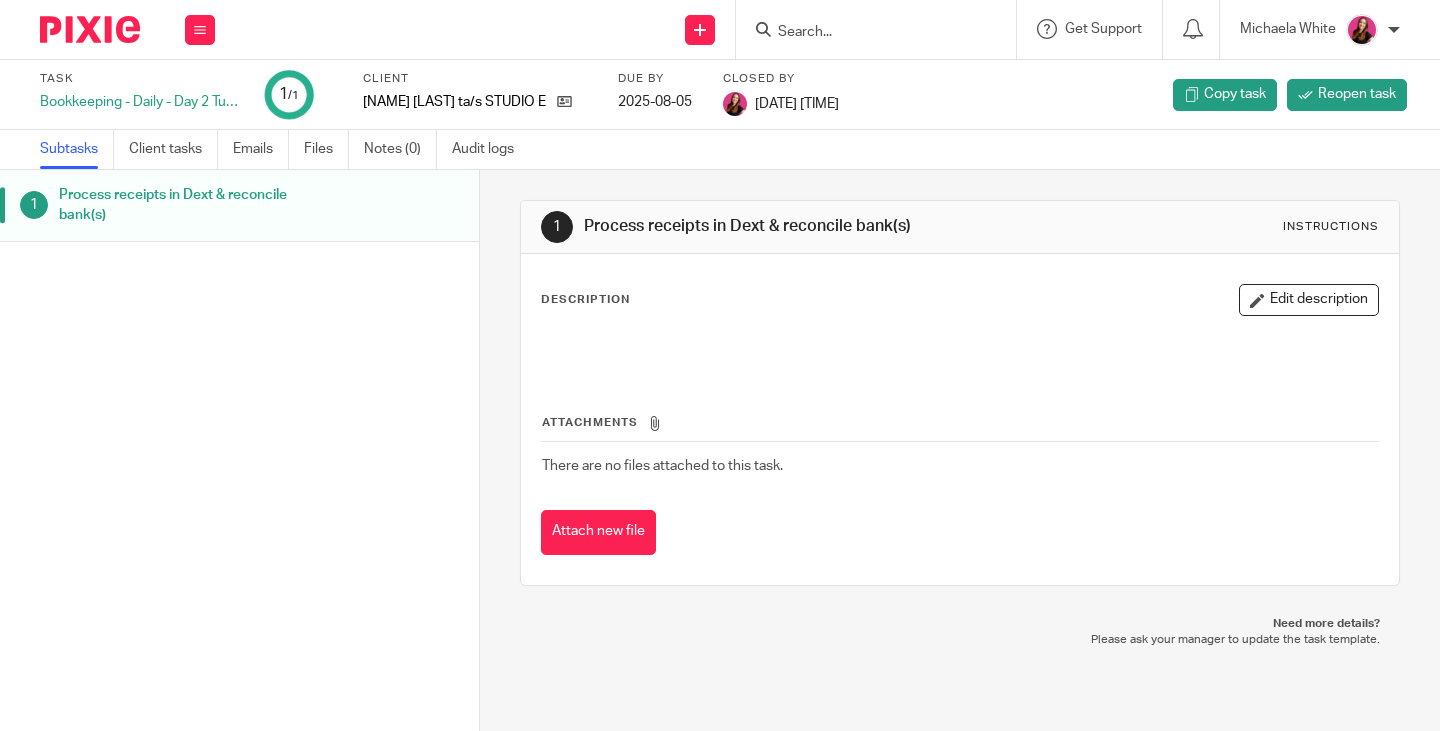 scroll, scrollTop: 0, scrollLeft: 0, axis: both 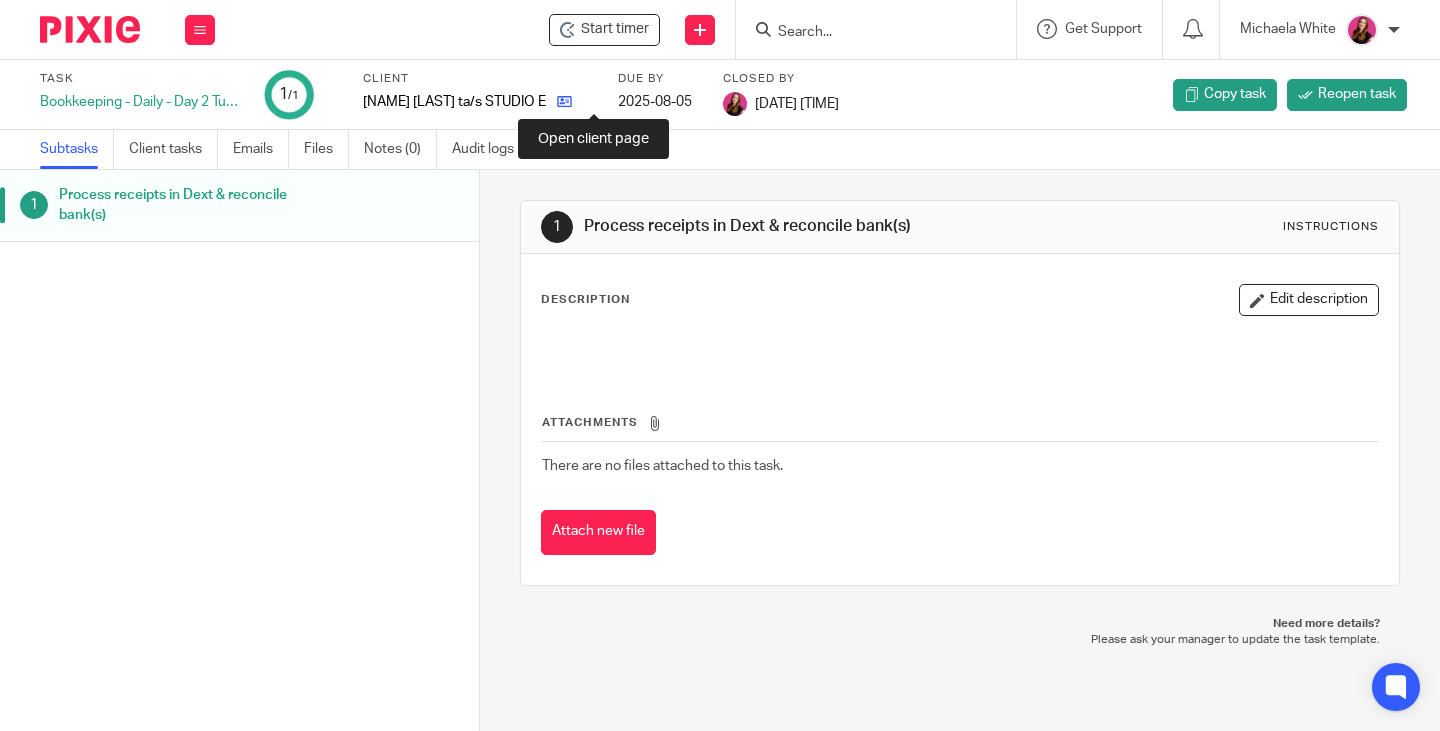 click at bounding box center [564, 101] 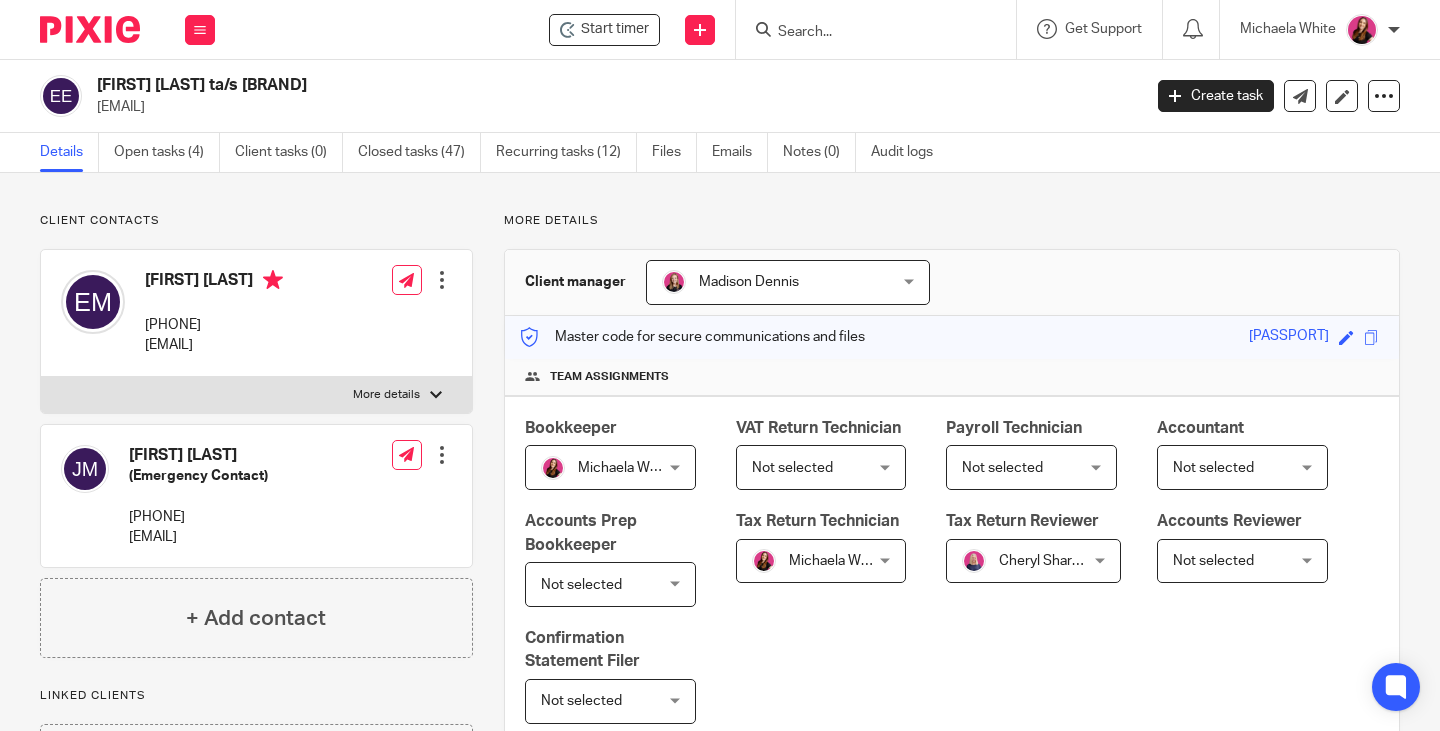 scroll, scrollTop: 0, scrollLeft: 0, axis: both 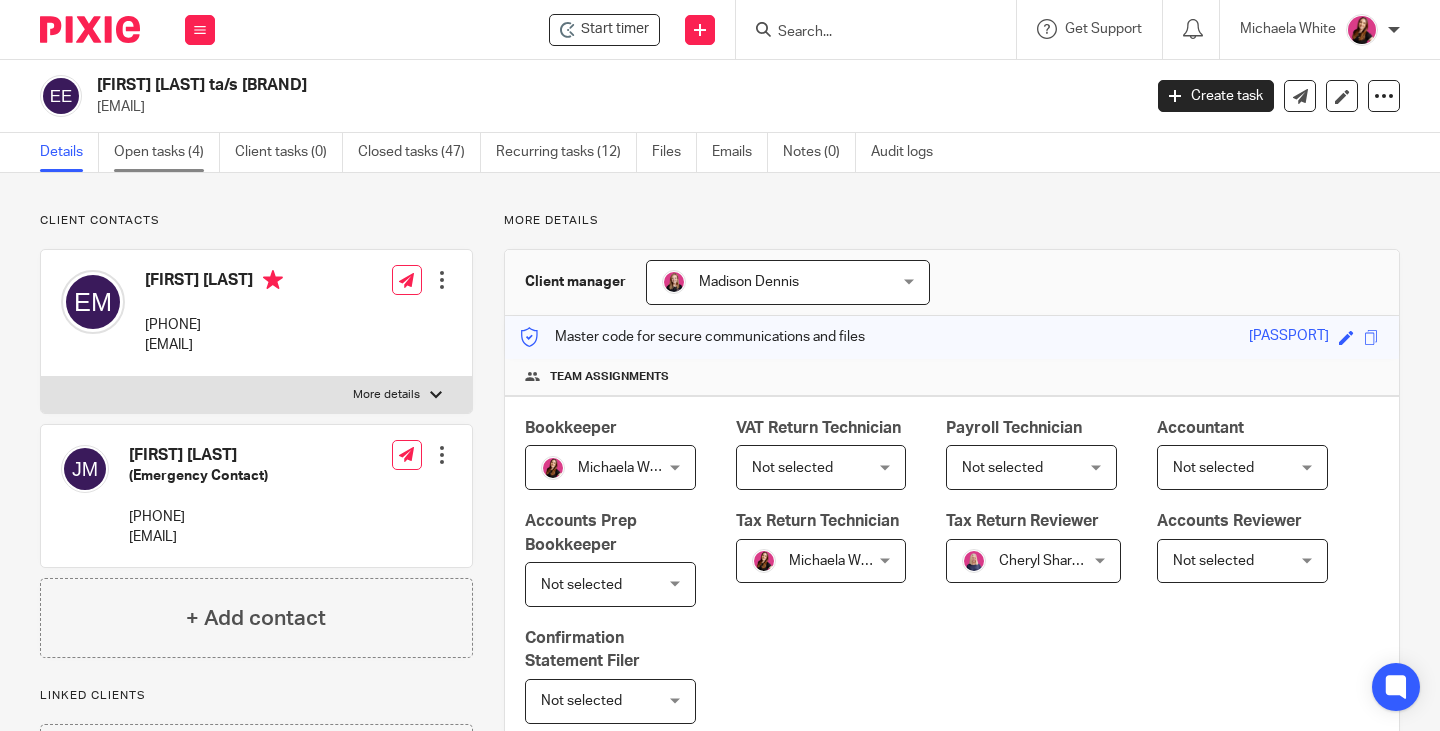 click on "Open tasks (4)" at bounding box center [167, 152] 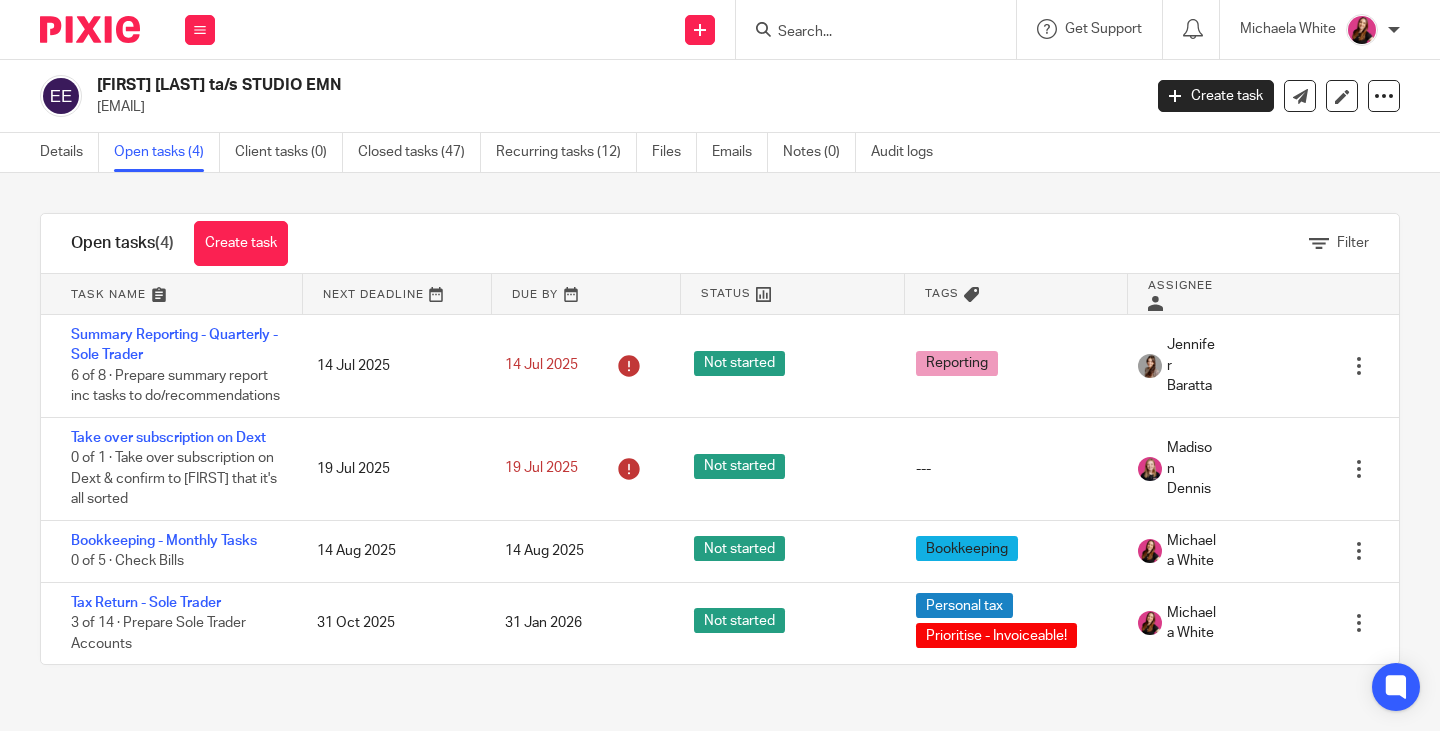 scroll, scrollTop: 0, scrollLeft: 0, axis: both 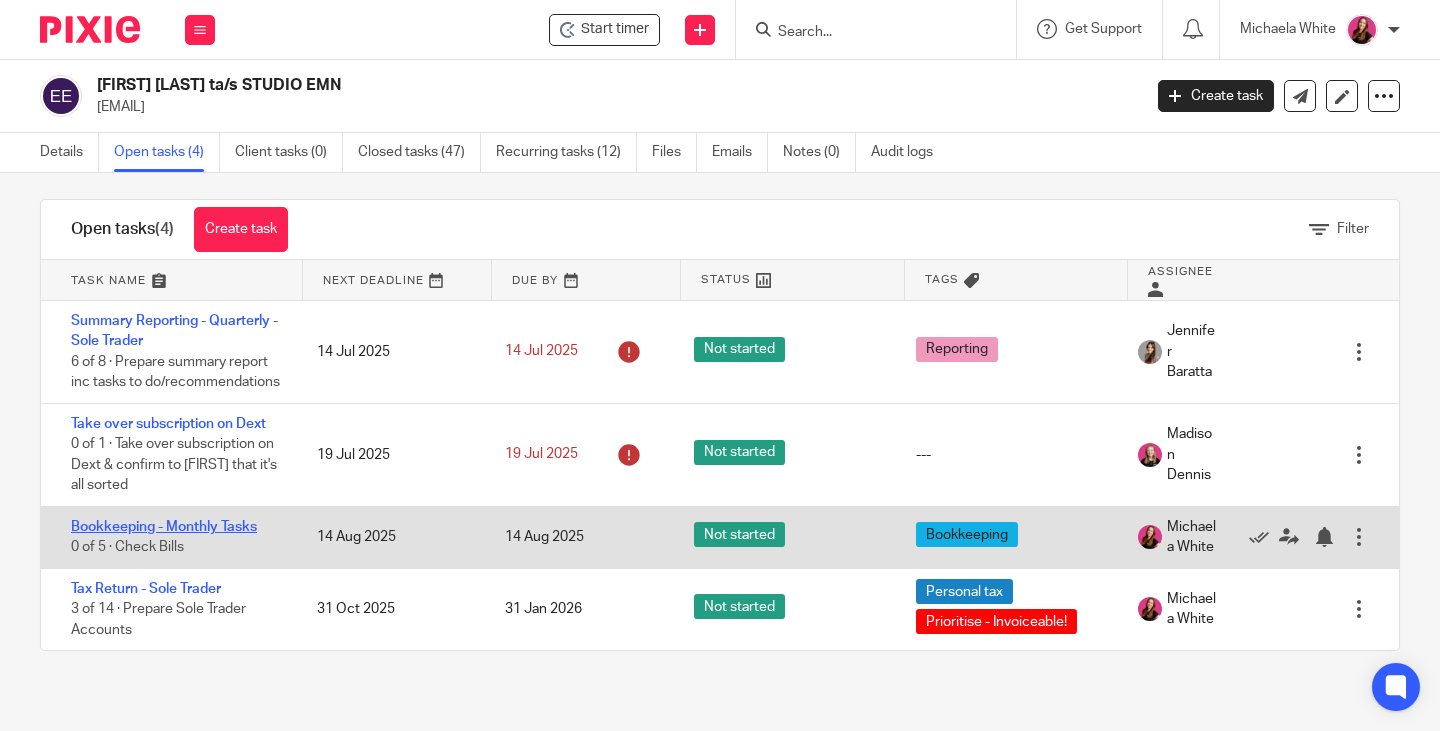 click on "Bookkeeping - Monthly Tasks" at bounding box center [164, 527] 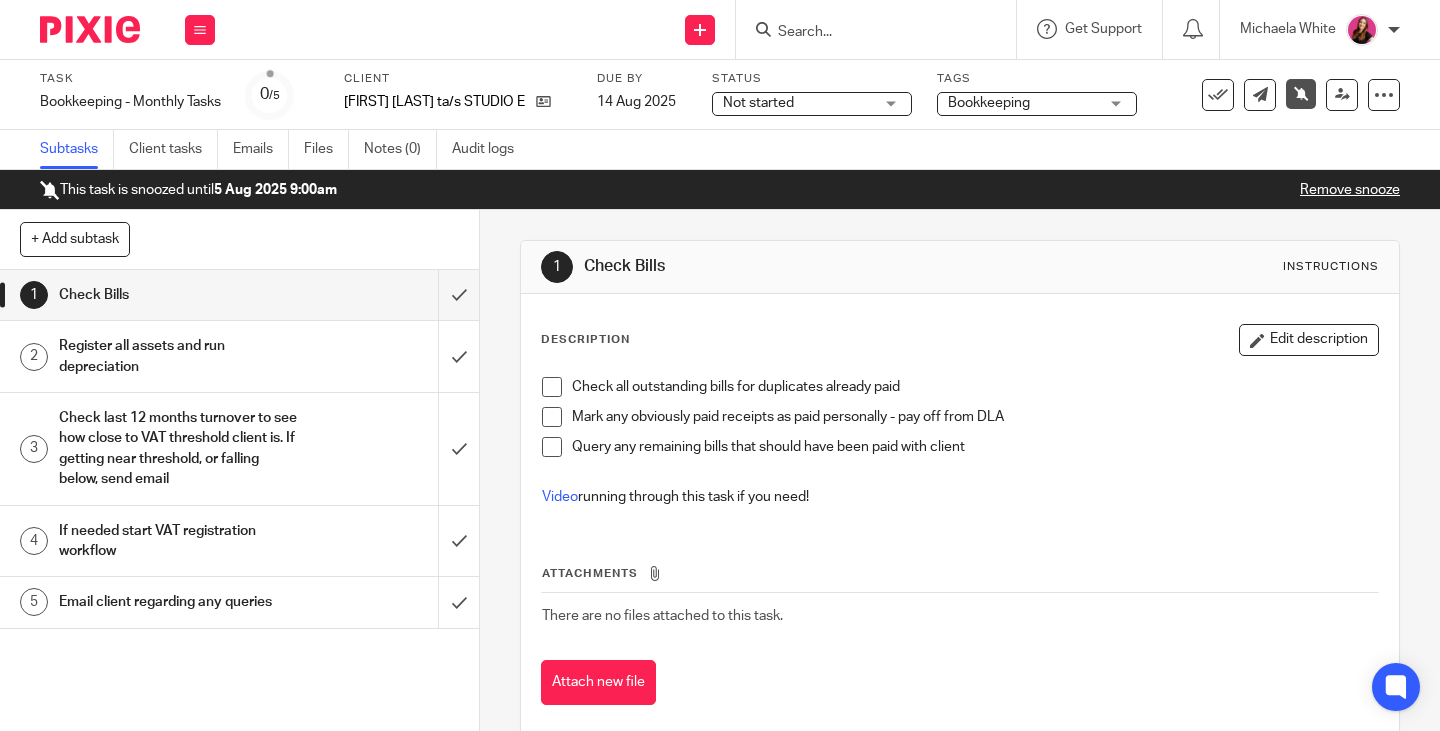 scroll, scrollTop: 0, scrollLeft: 0, axis: both 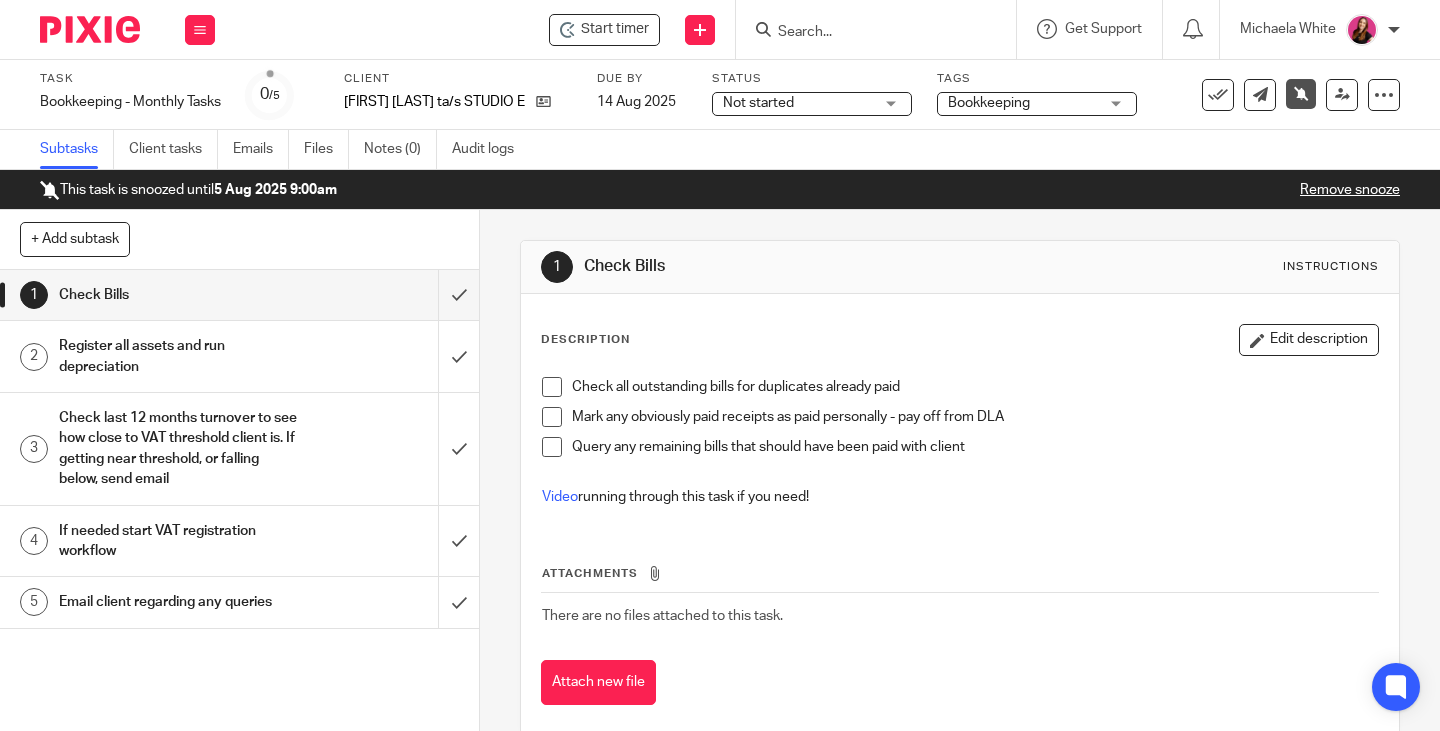 click on "Remove snooze" at bounding box center [1350, 190] 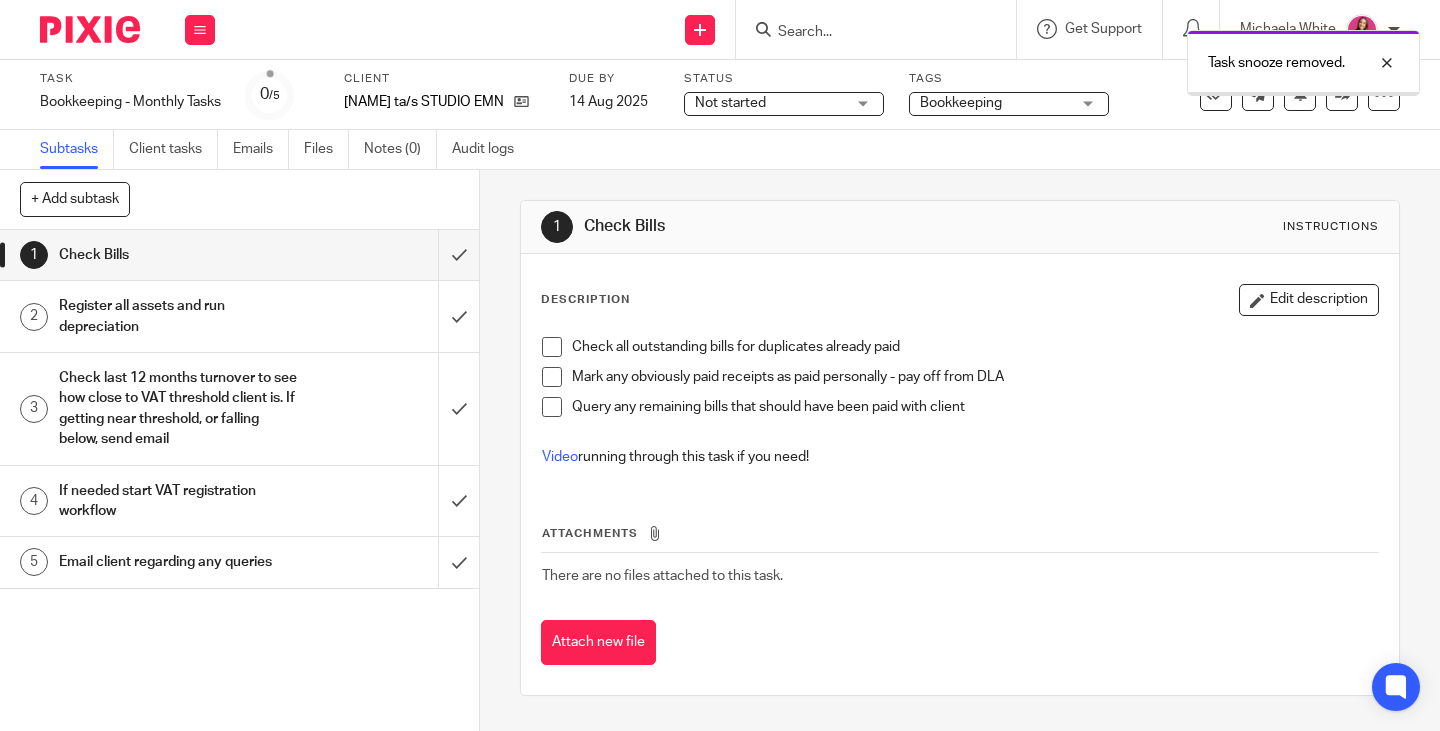 scroll, scrollTop: 0, scrollLeft: 0, axis: both 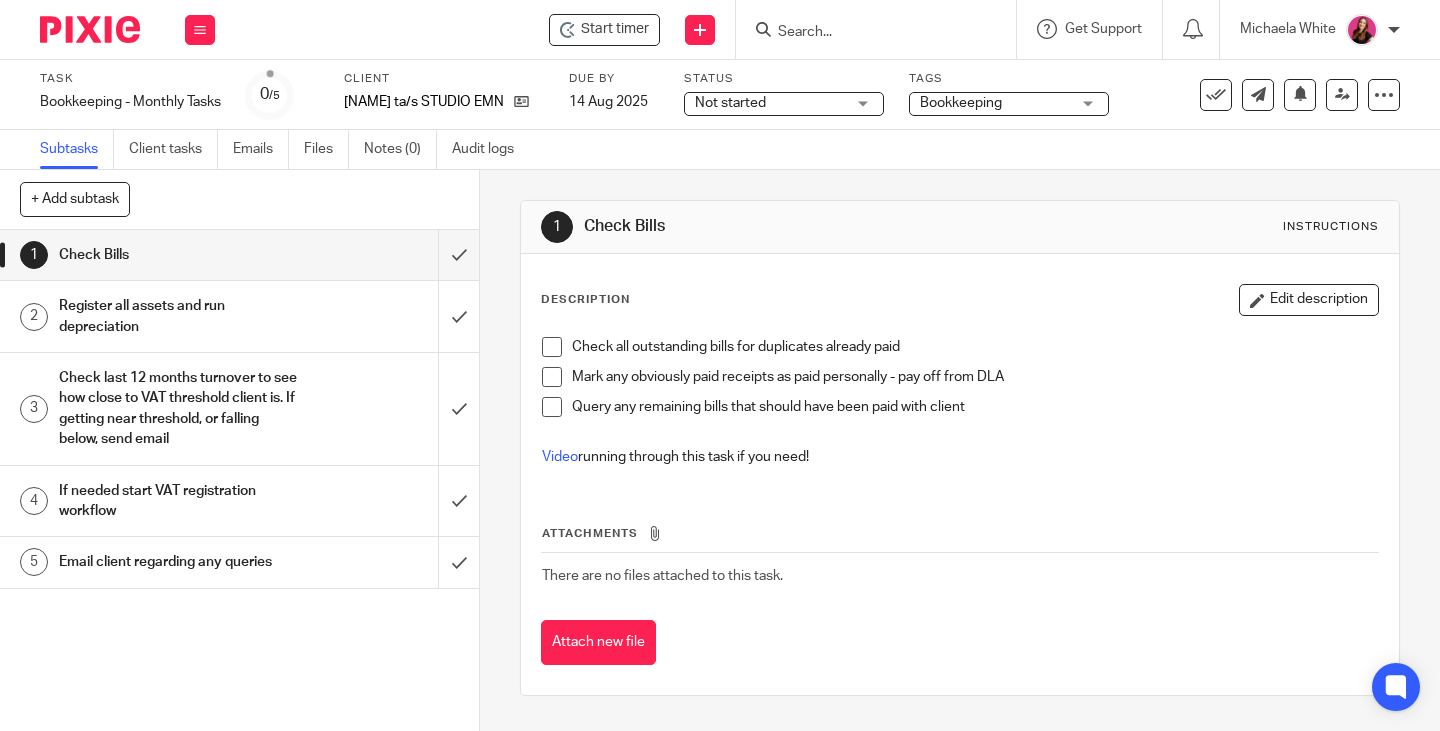 click at bounding box center [552, 347] 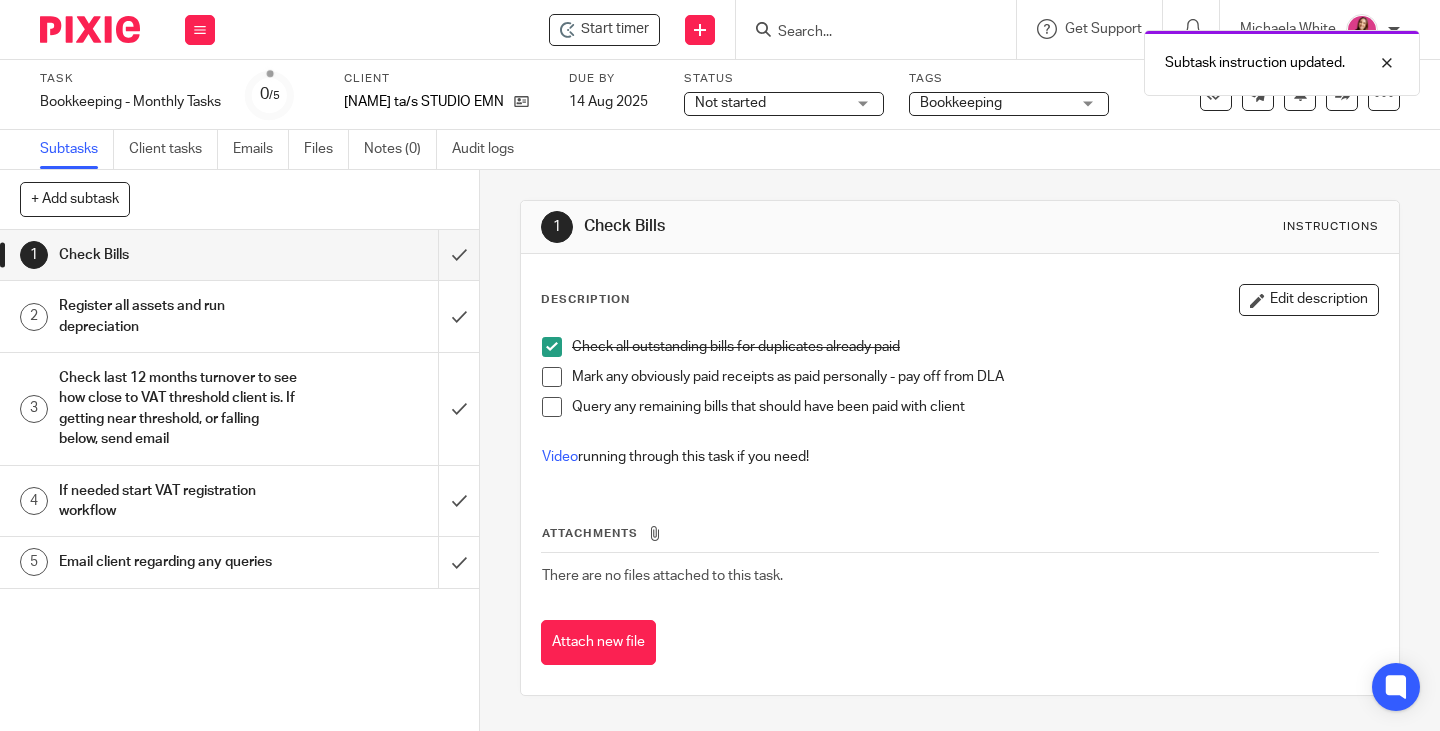 click at bounding box center (552, 377) 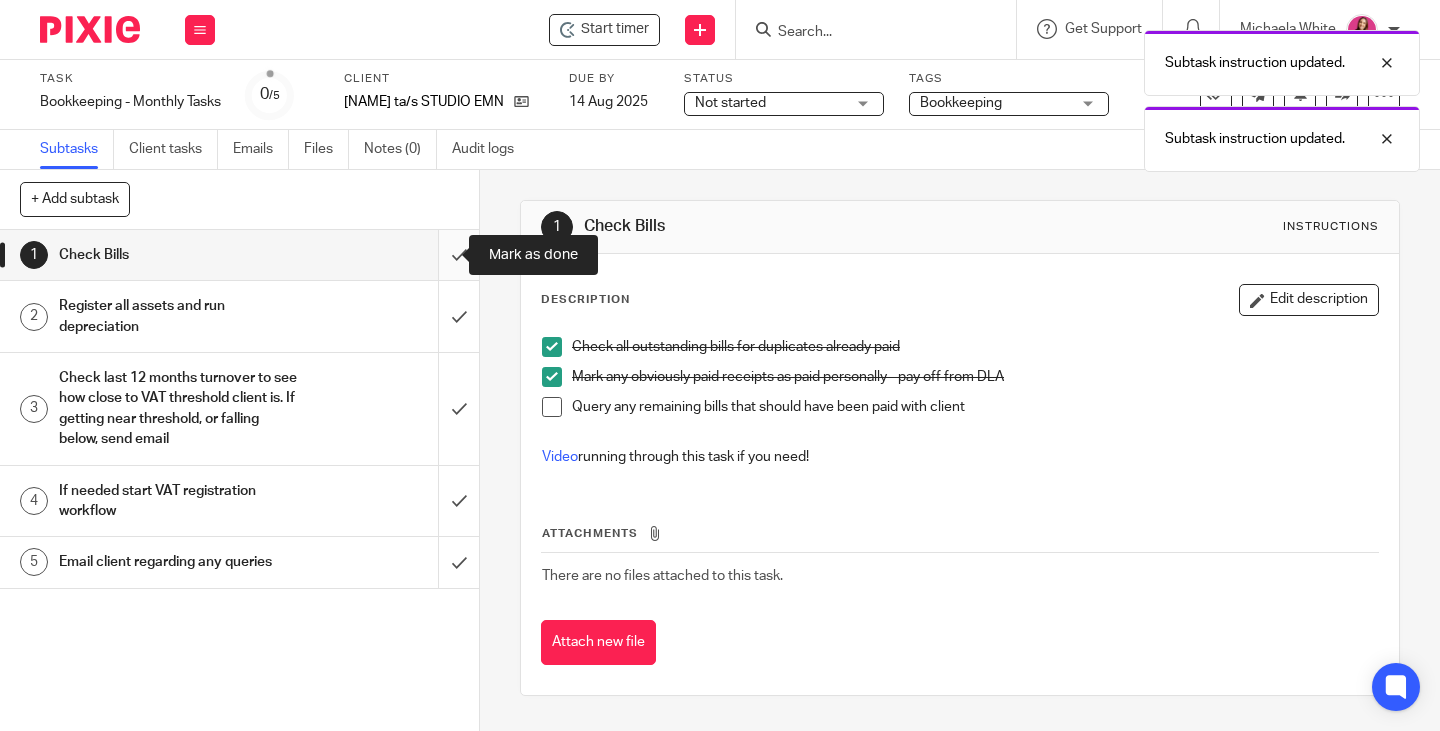 drag, startPoint x: 432, startPoint y: 251, endPoint x: 443, endPoint y: 246, distance: 12.083046 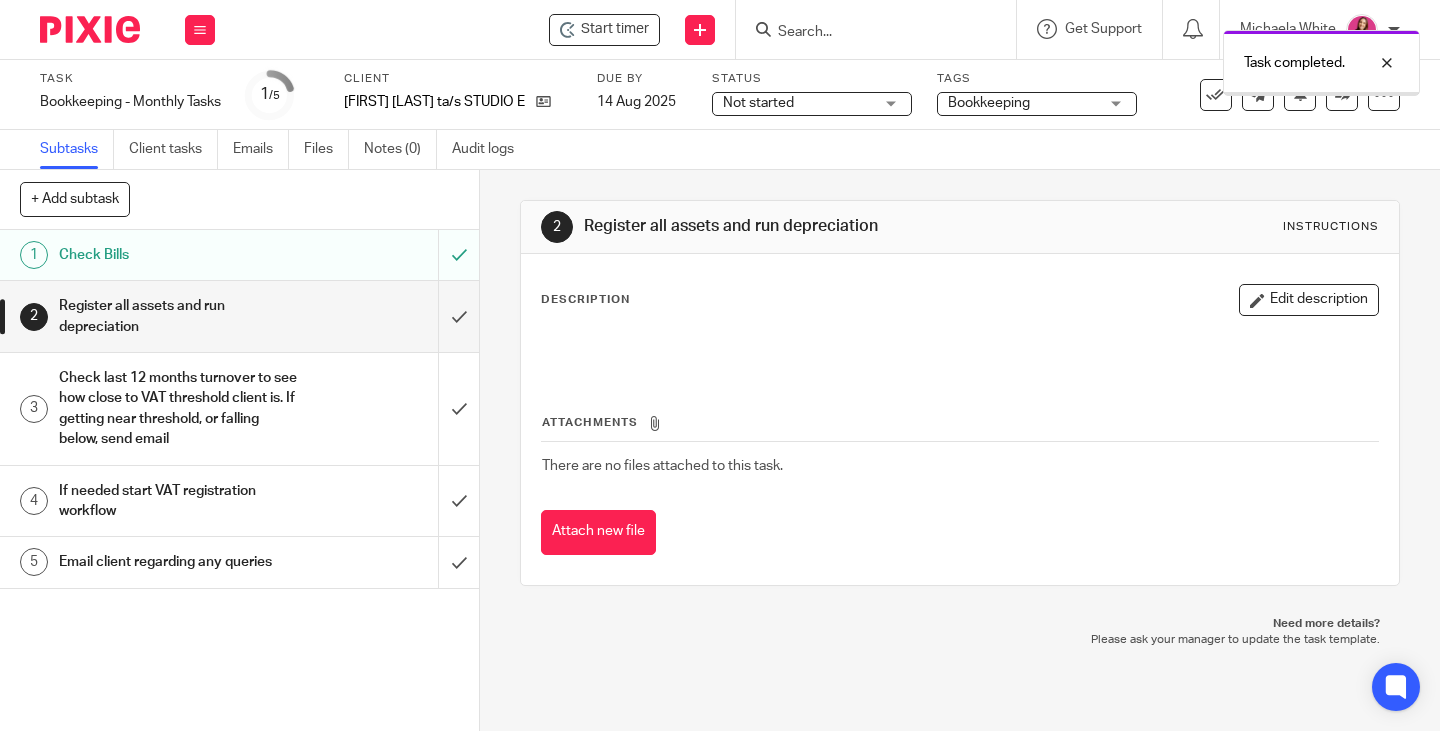 scroll, scrollTop: 0, scrollLeft: 0, axis: both 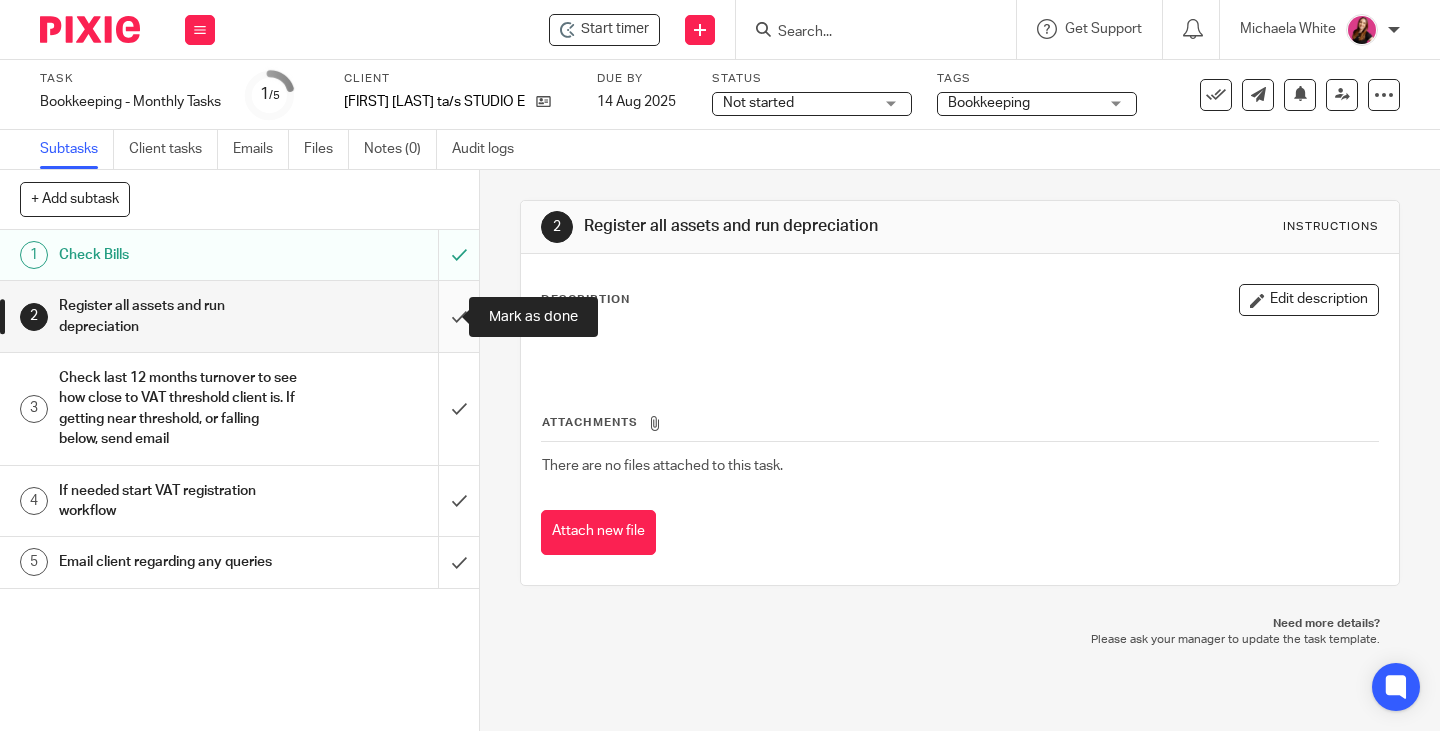 click at bounding box center (239, 316) 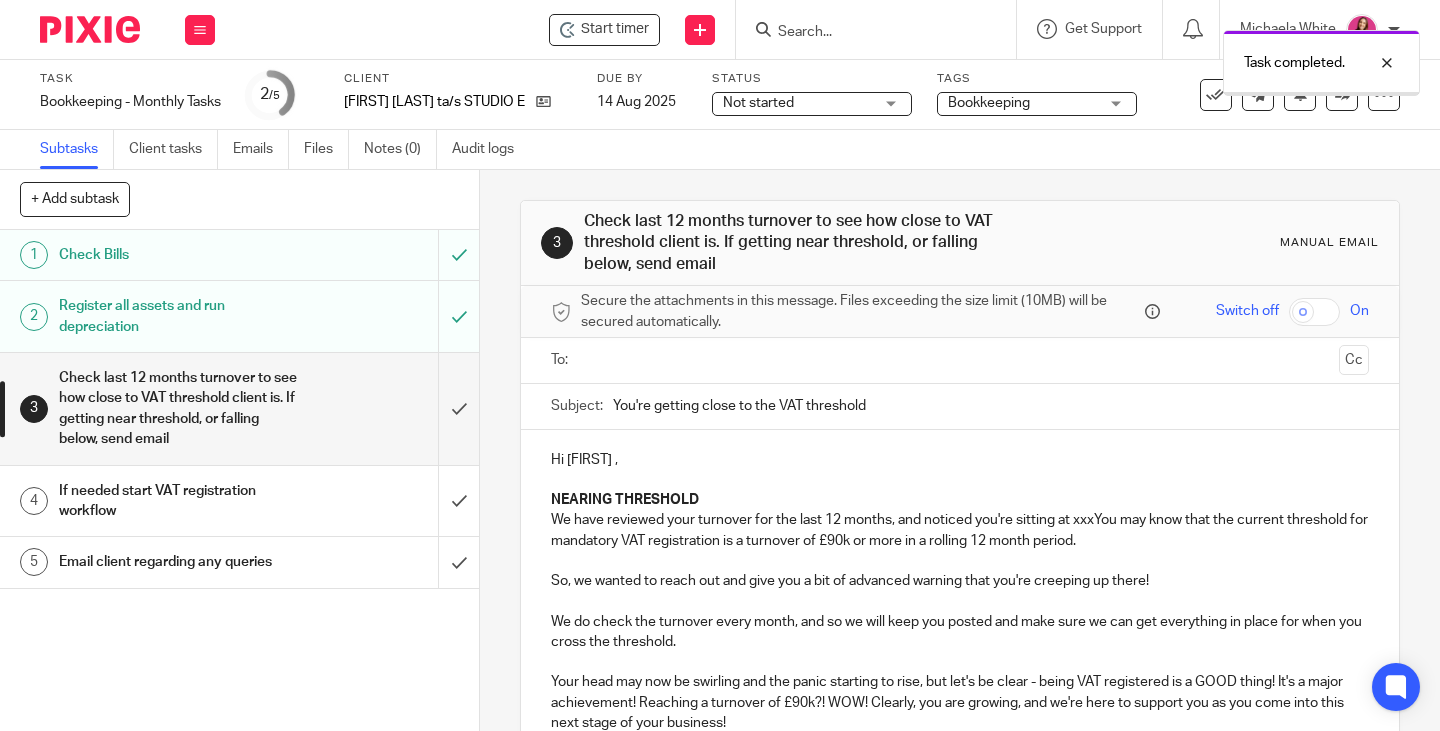 scroll, scrollTop: 0, scrollLeft: 0, axis: both 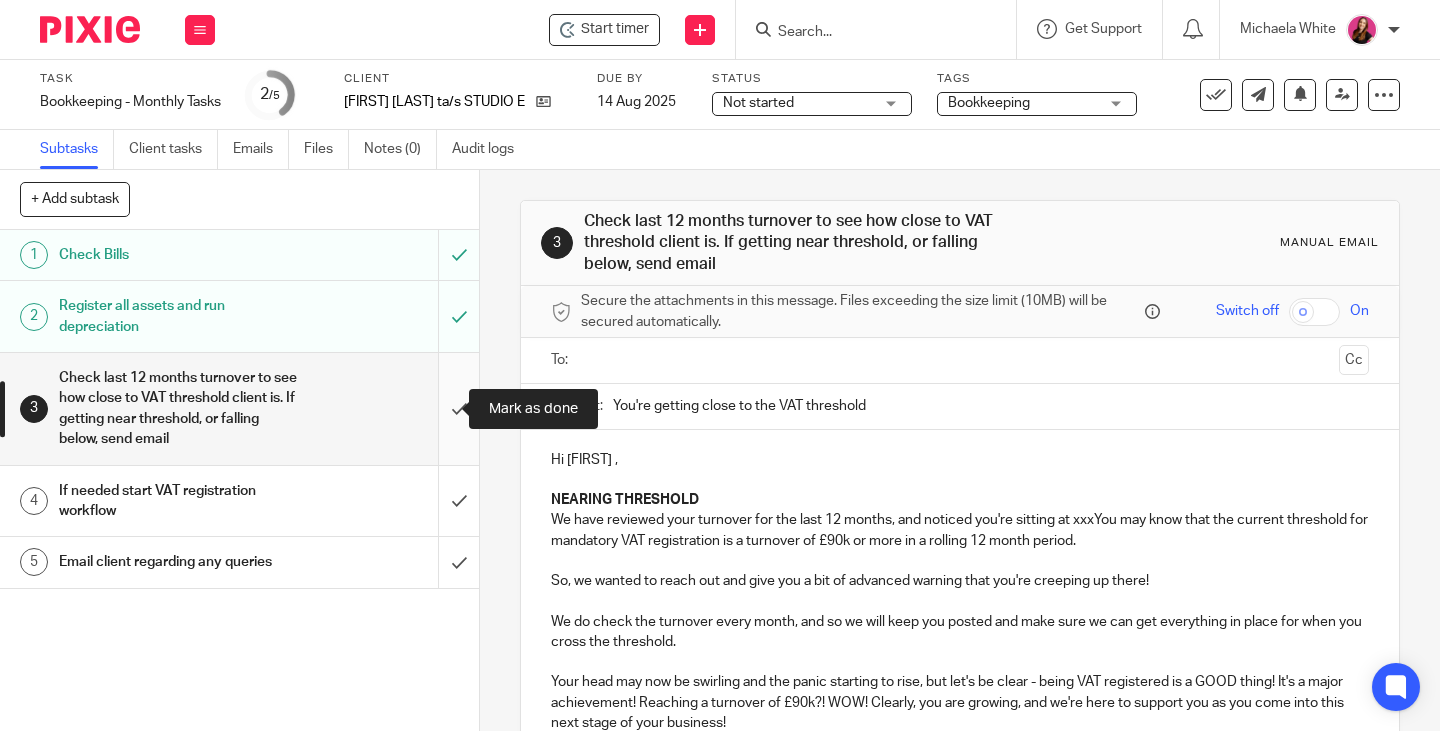 click at bounding box center [239, 408] 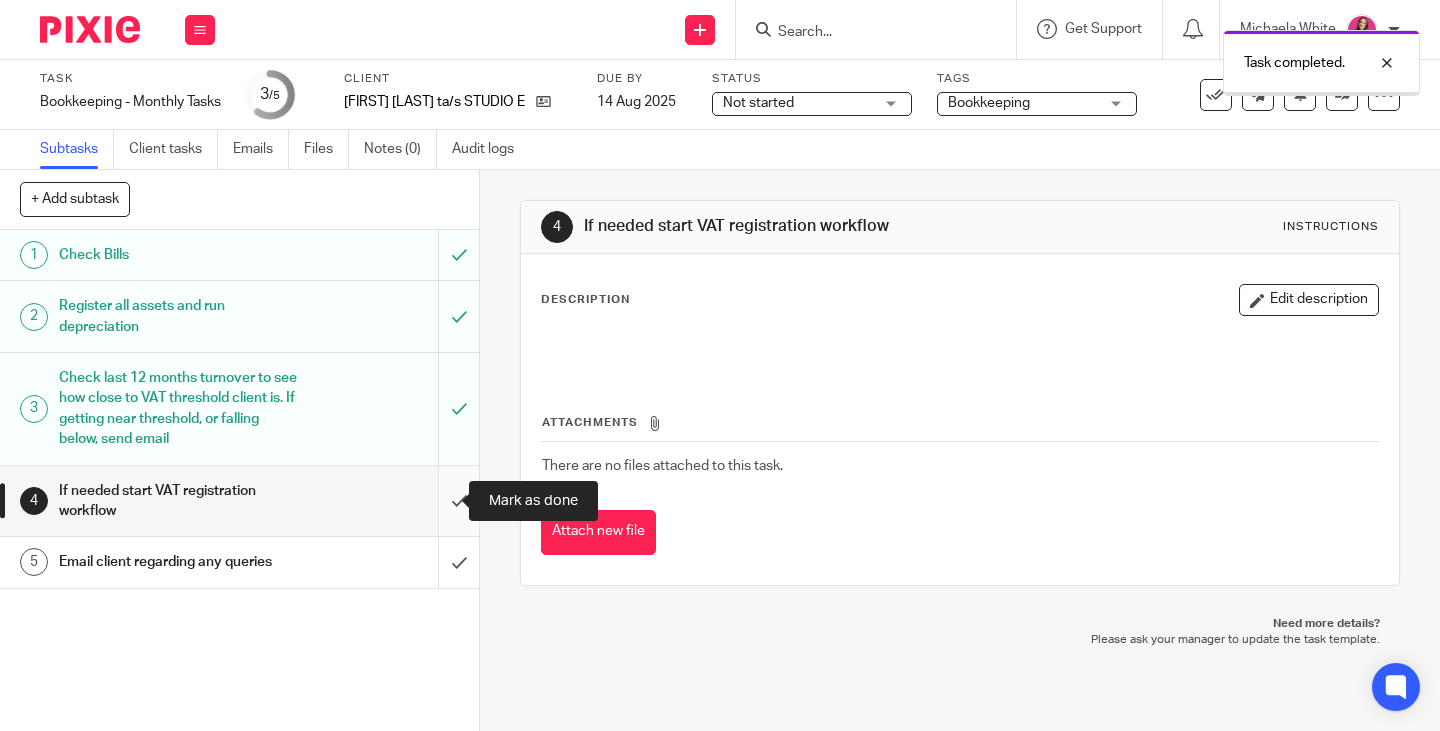 click at bounding box center [239, 501] 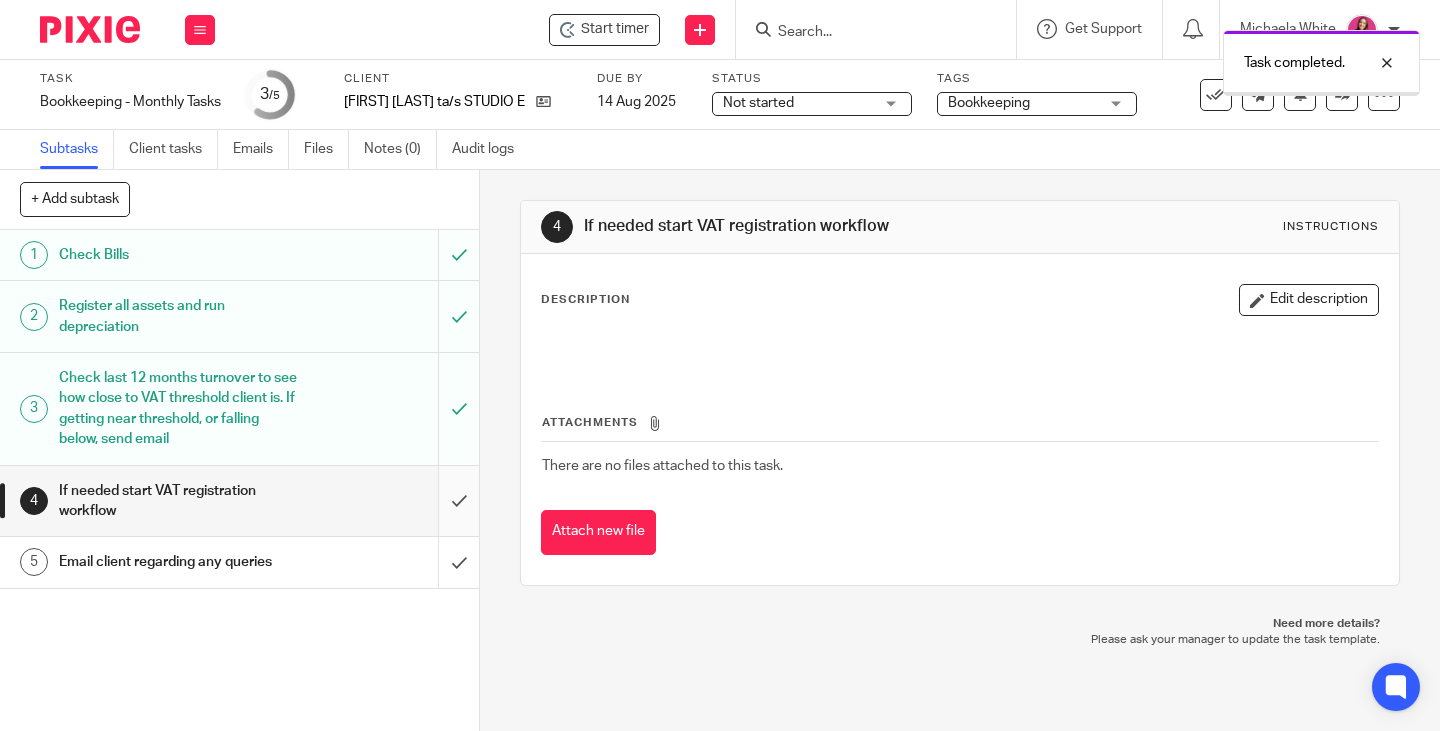 scroll, scrollTop: 0, scrollLeft: 0, axis: both 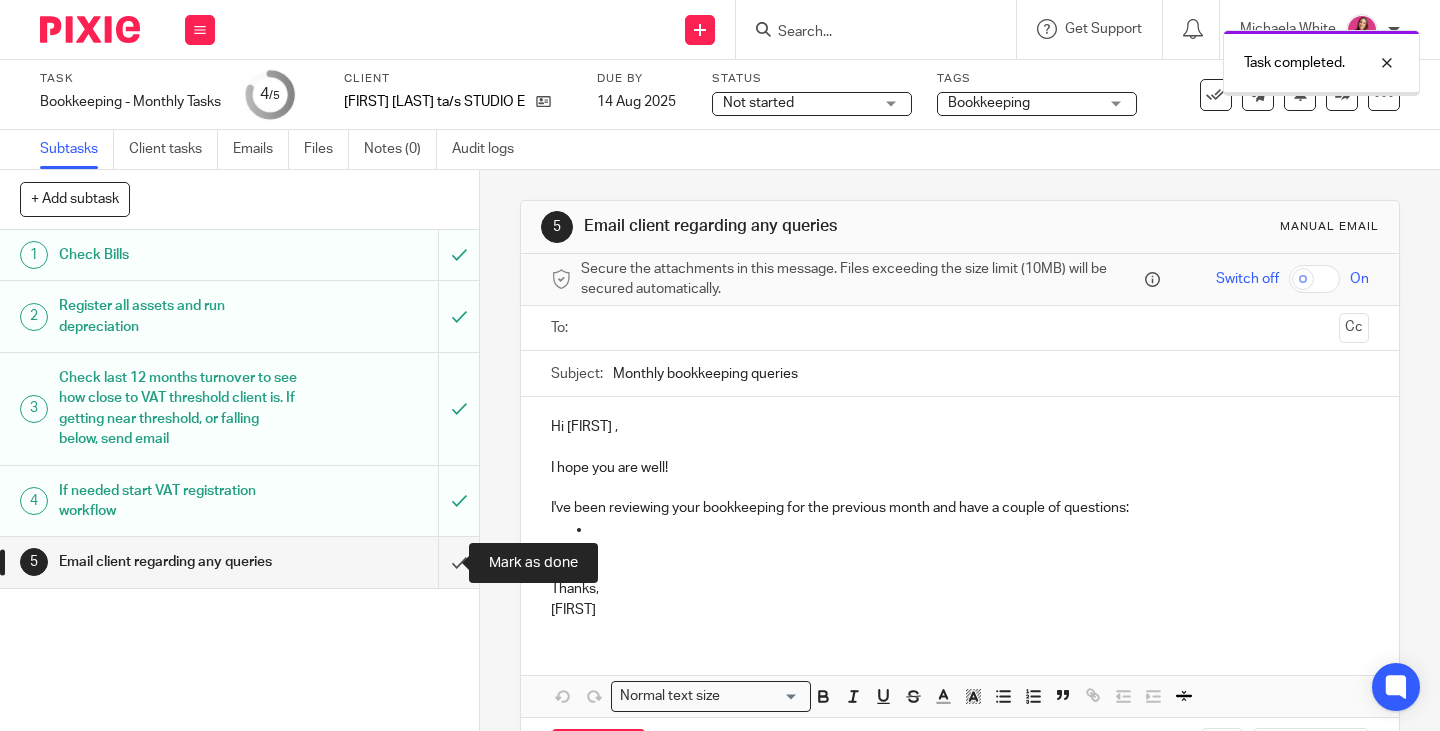 click at bounding box center (239, 562) 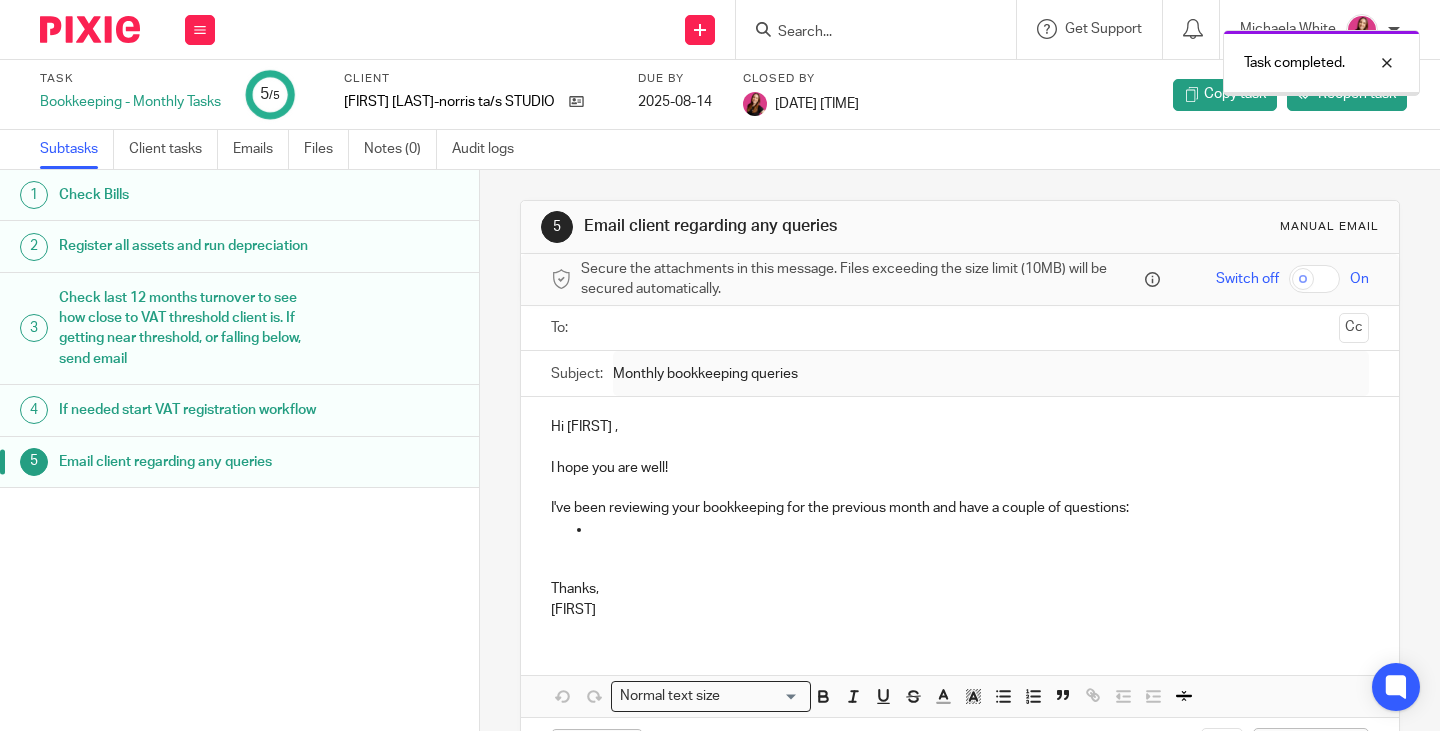 scroll, scrollTop: 0, scrollLeft: 0, axis: both 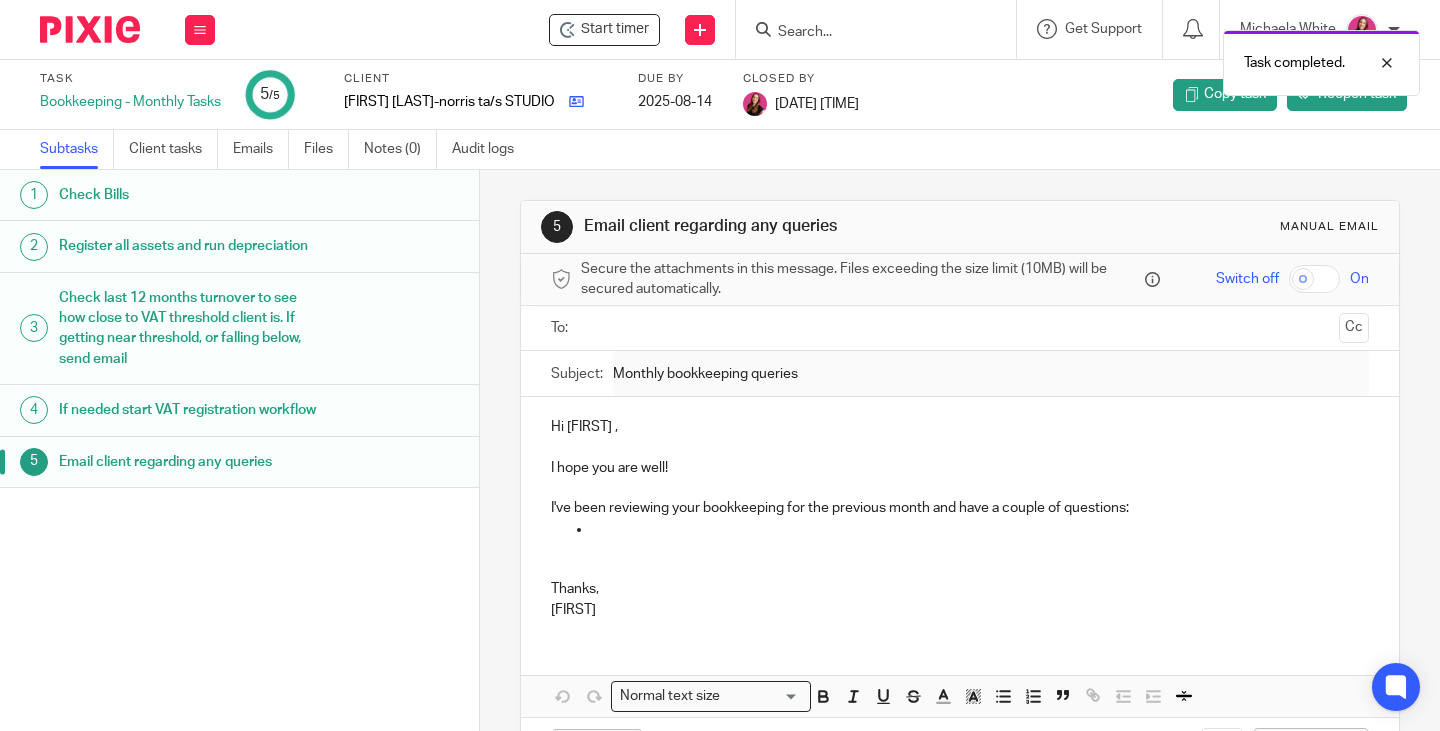 click at bounding box center (576, 101) 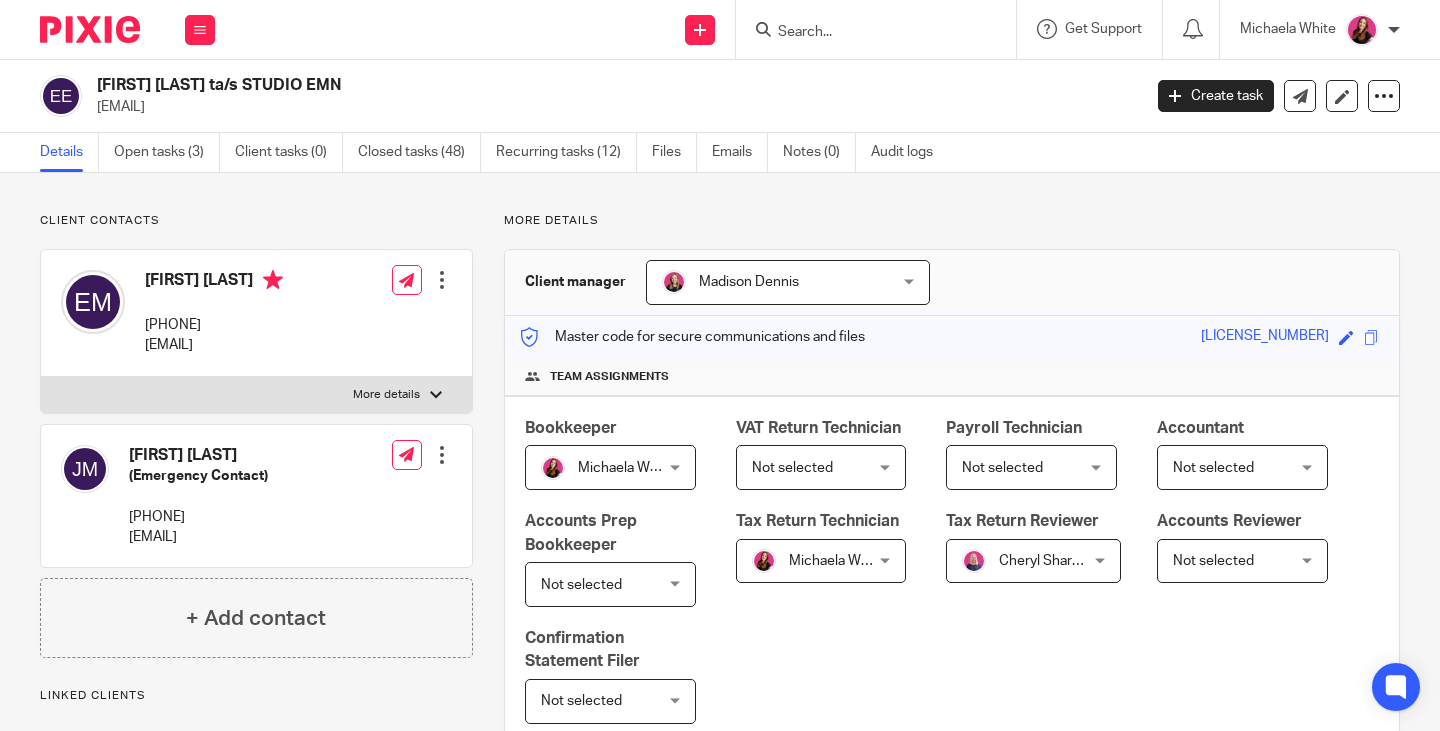 scroll, scrollTop: 0, scrollLeft: 0, axis: both 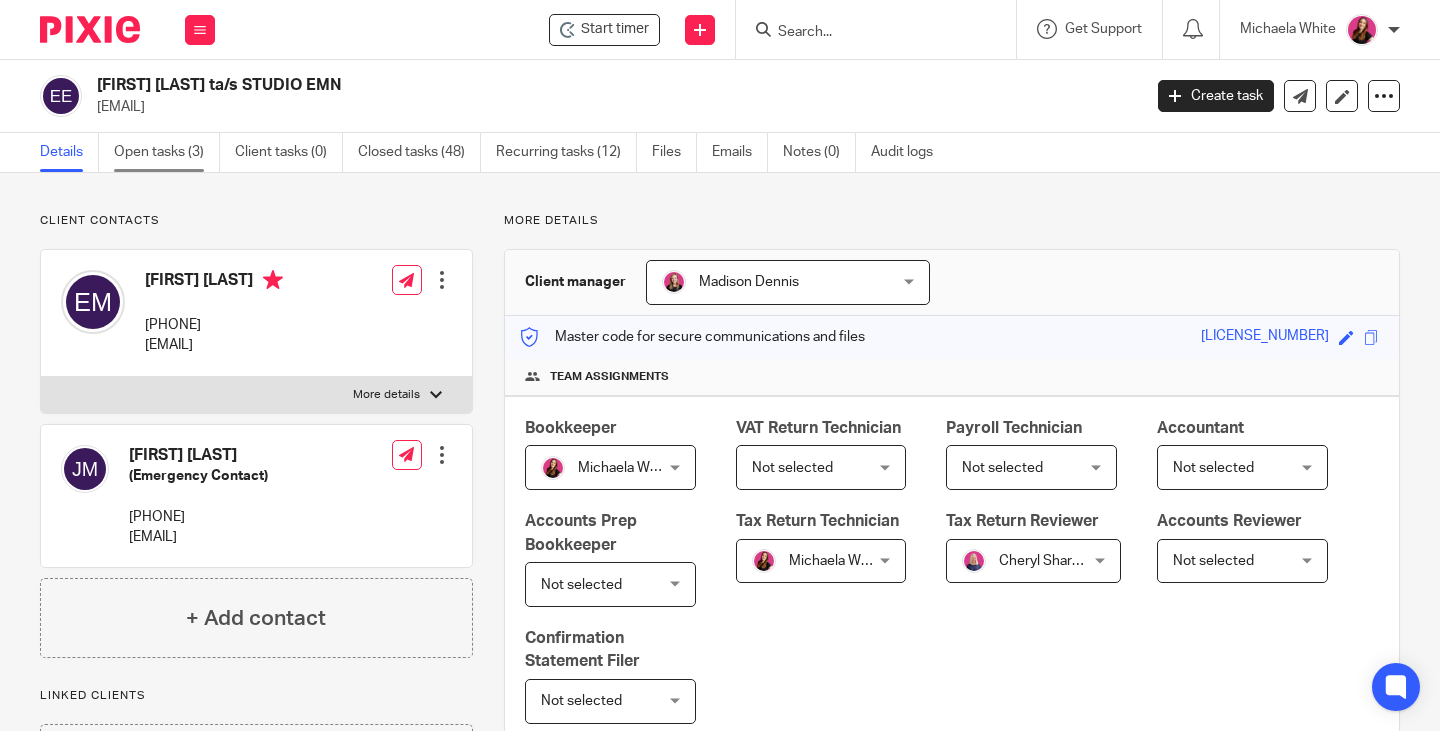 click on "Open tasks (3)" at bounding box center [167, 152] 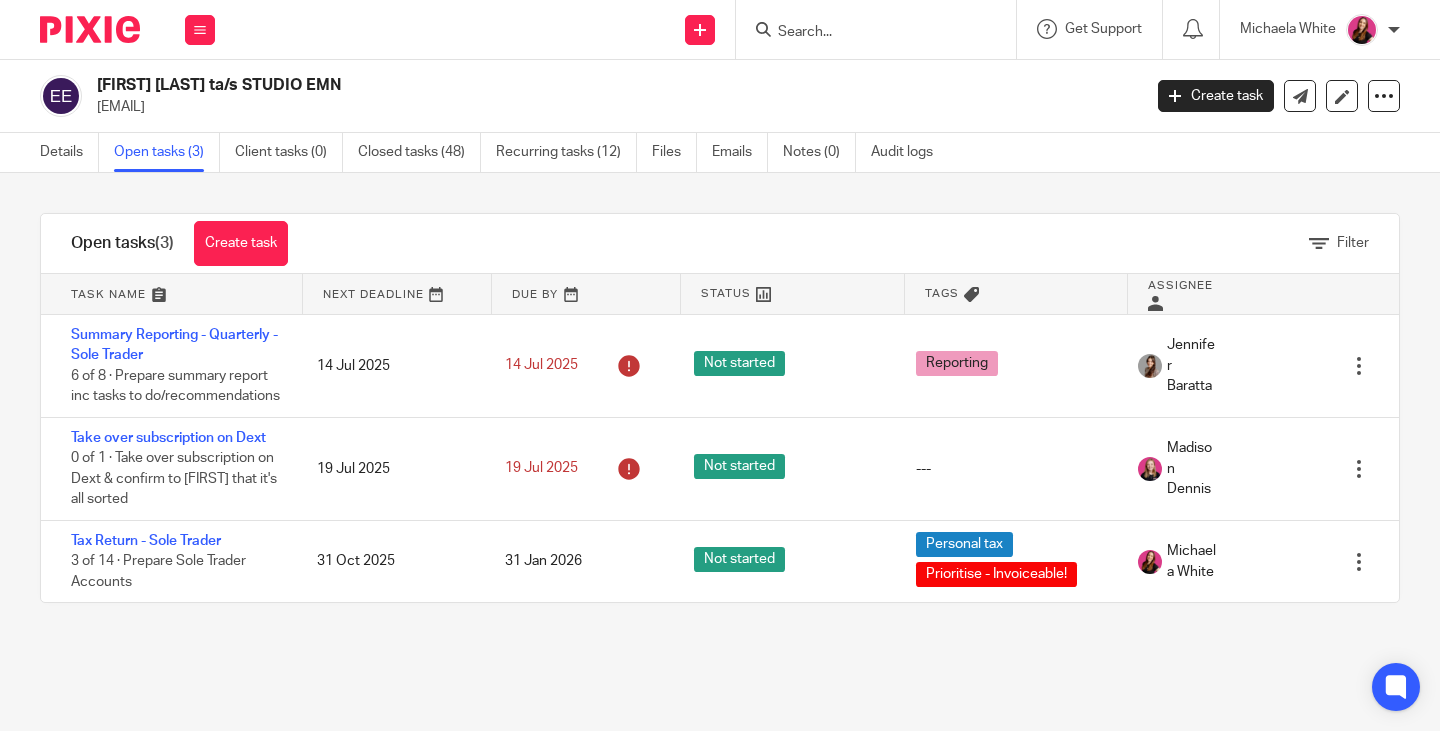 scroll, scrollTop: 0, scrollLeft: 0, axis: both 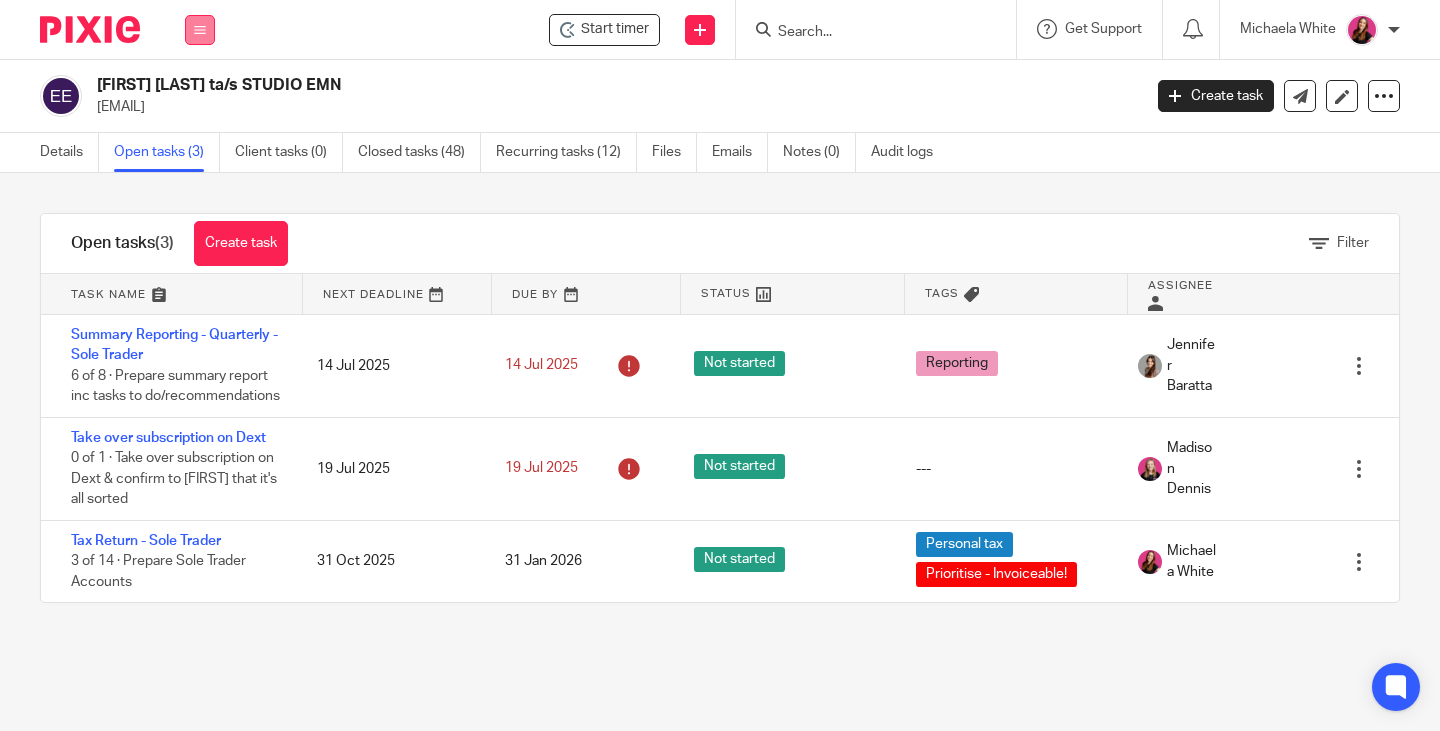 click at bounding box center (200, 30) 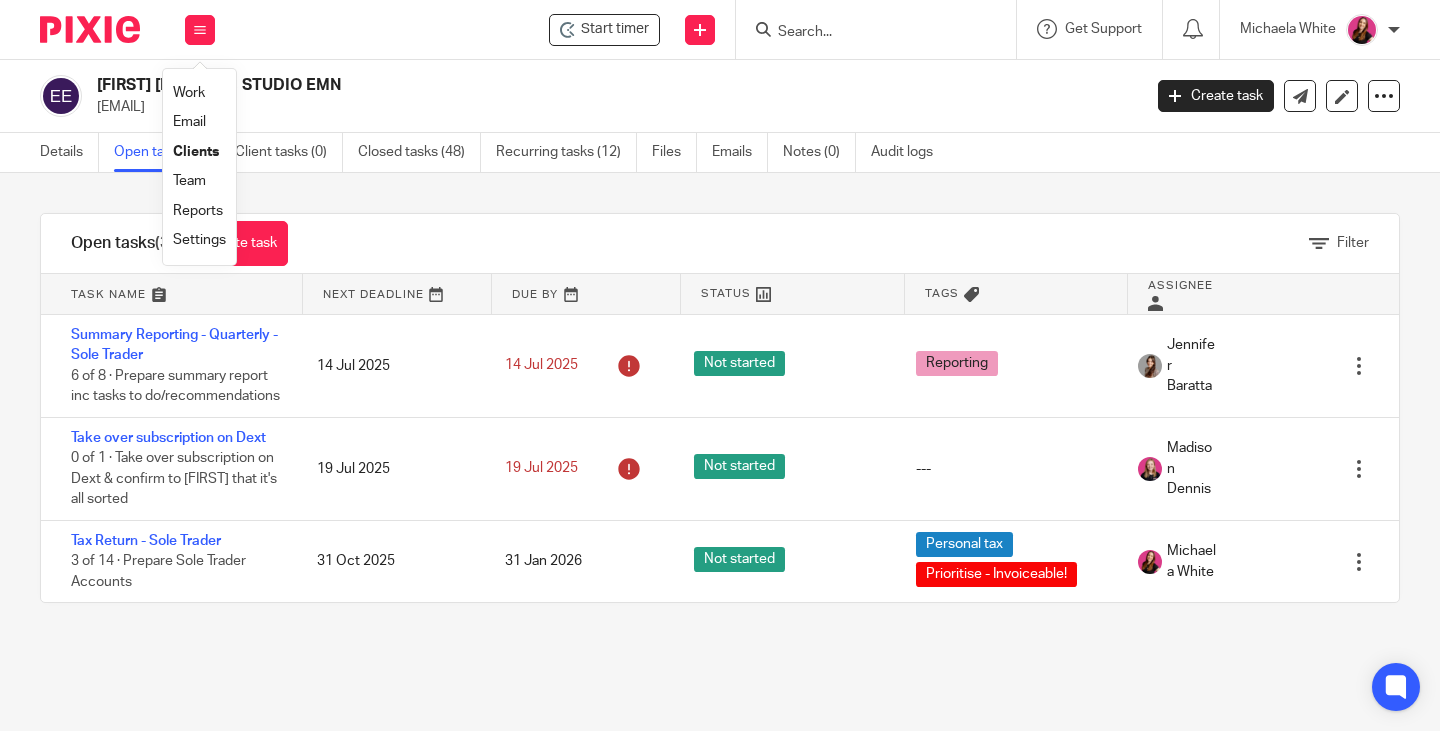 click on "Work" at bounding box center [189, 93] 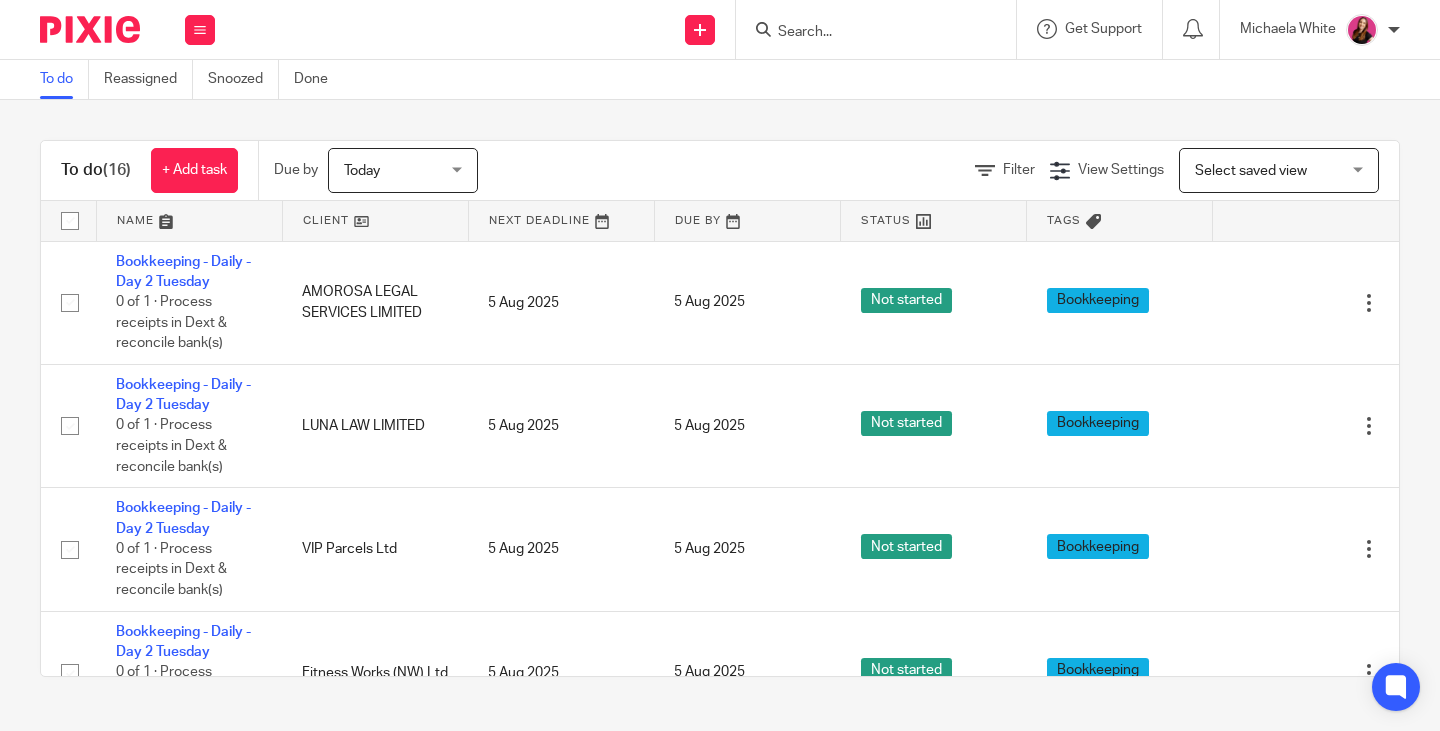 scroll, scrollTop: 0, scrollLeft: 0, axis: both 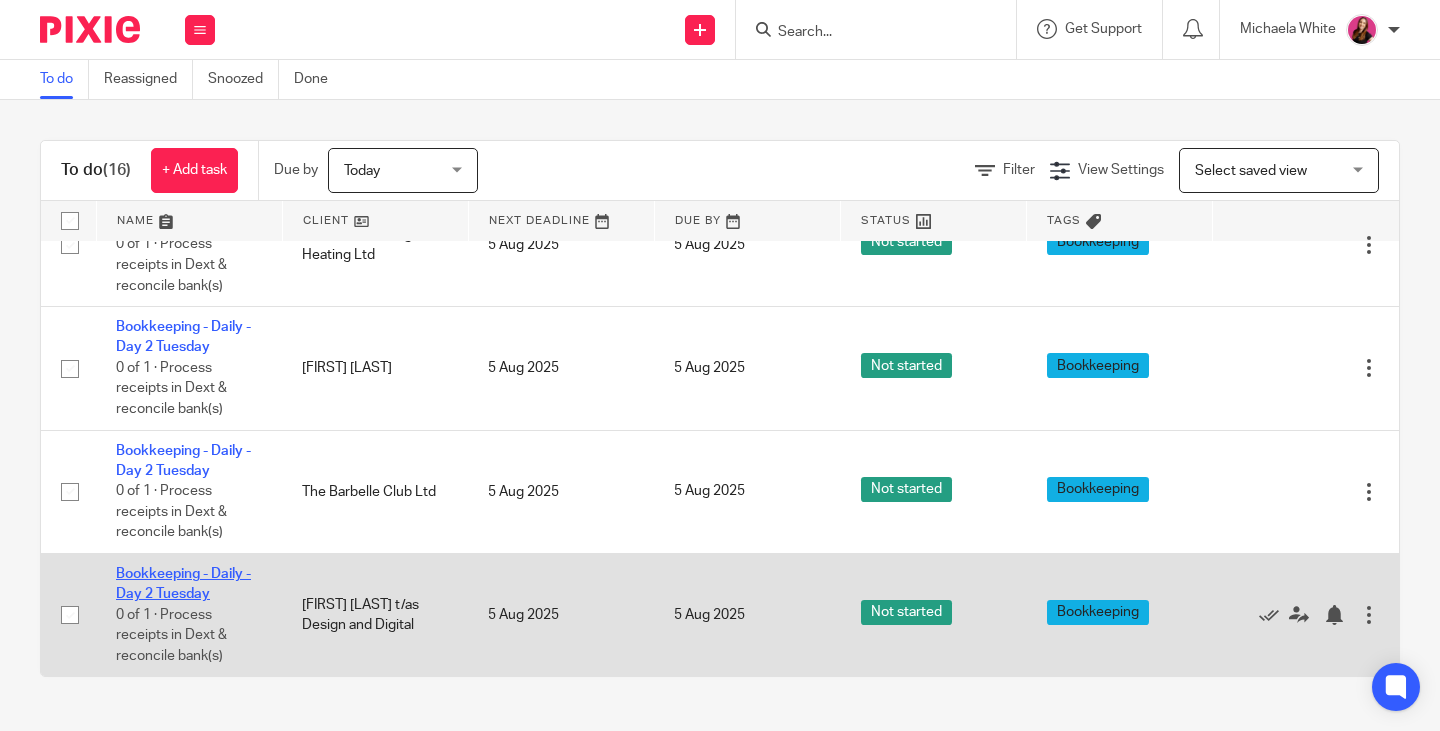click on "Bookkeeping - Daily - Day 2 Tuesday" at bounding box center [183, 584] 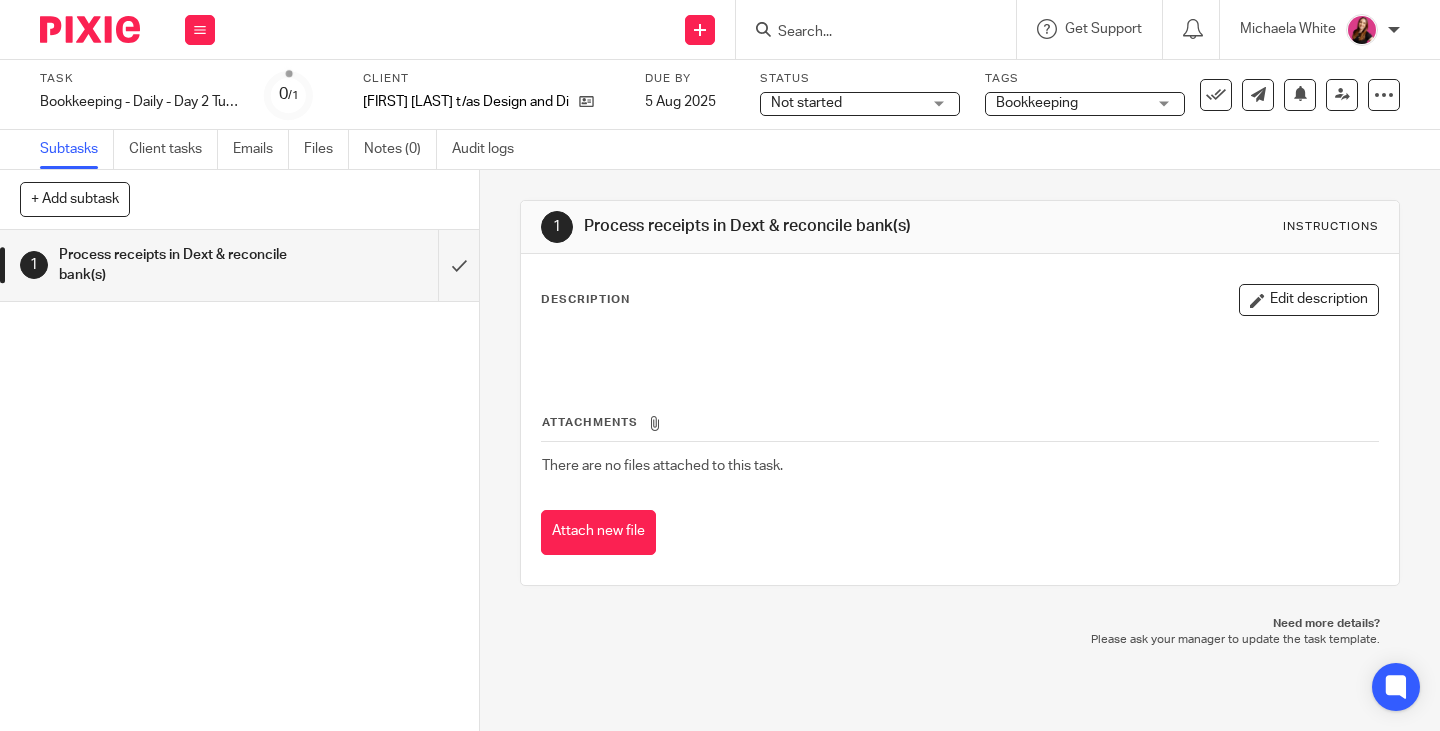 scroll, scrollTop: 0, scrollLeft: 0, axis: both 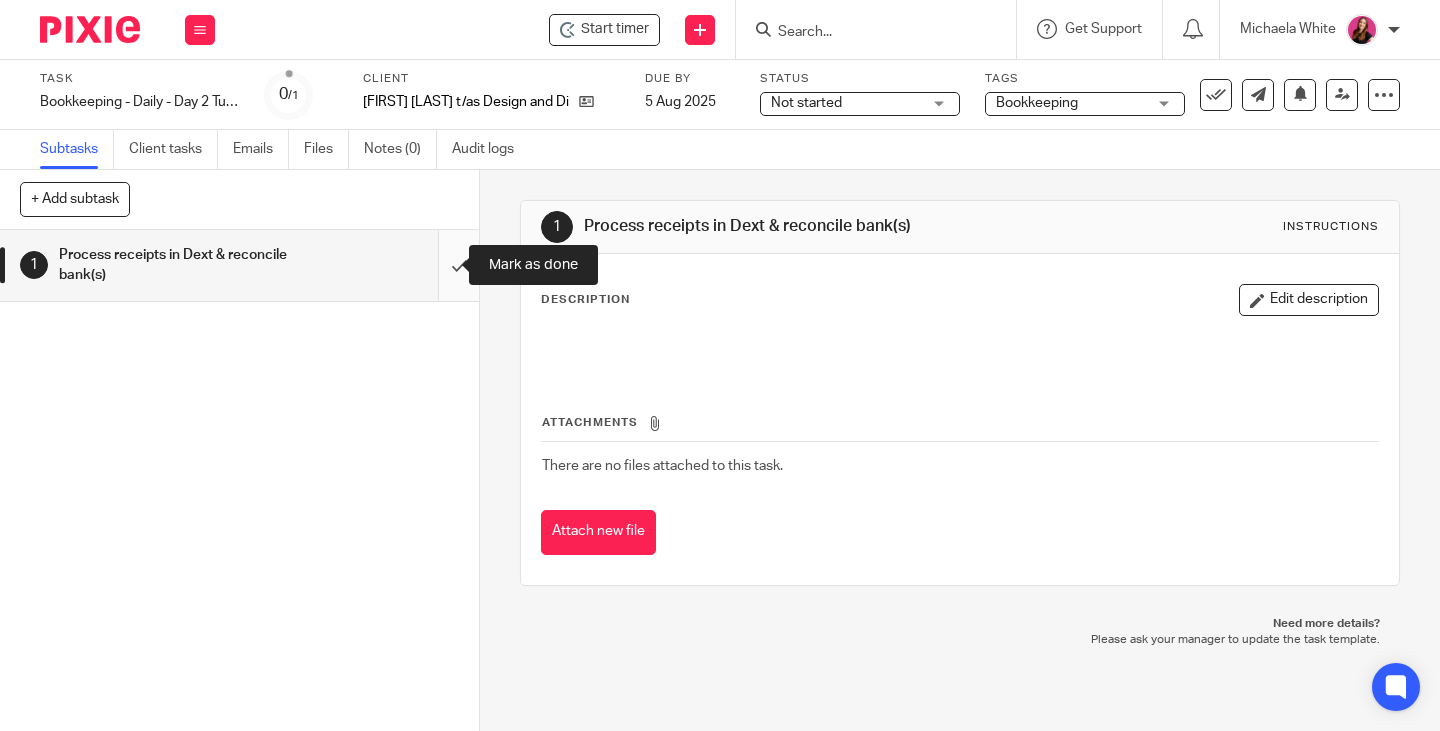 click at bounding box center [239, 265] 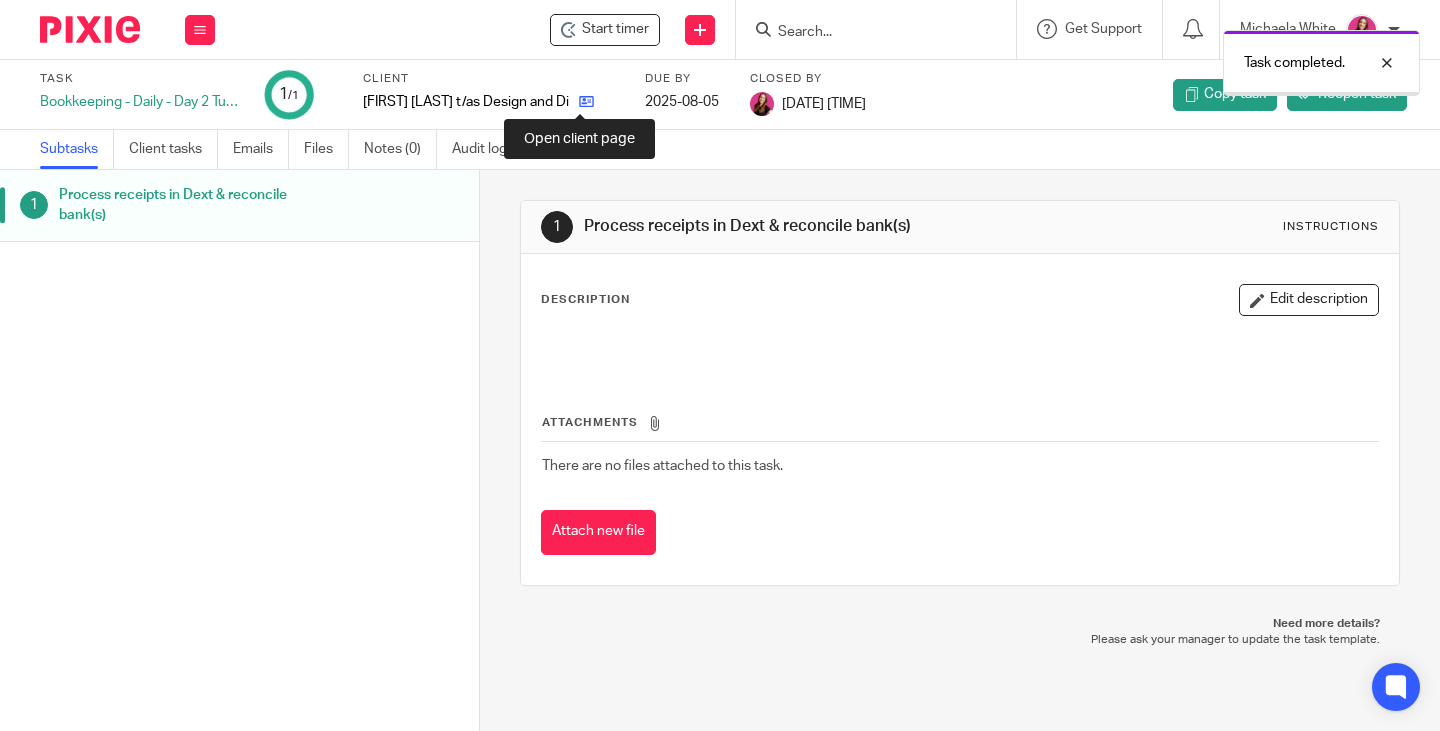 scroll, scrollTop: 0, scrollLeft: 0, axis: both 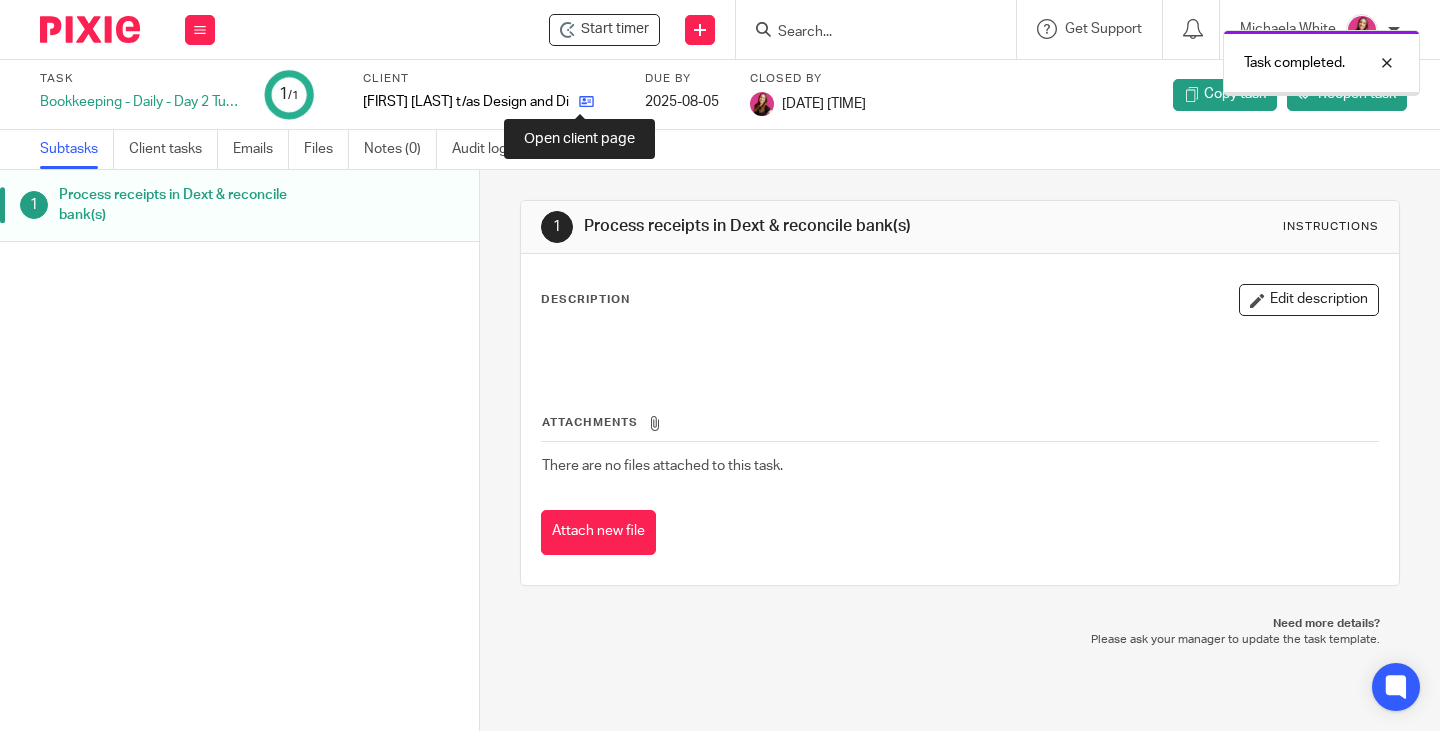 click at bounding box center (586, 101) 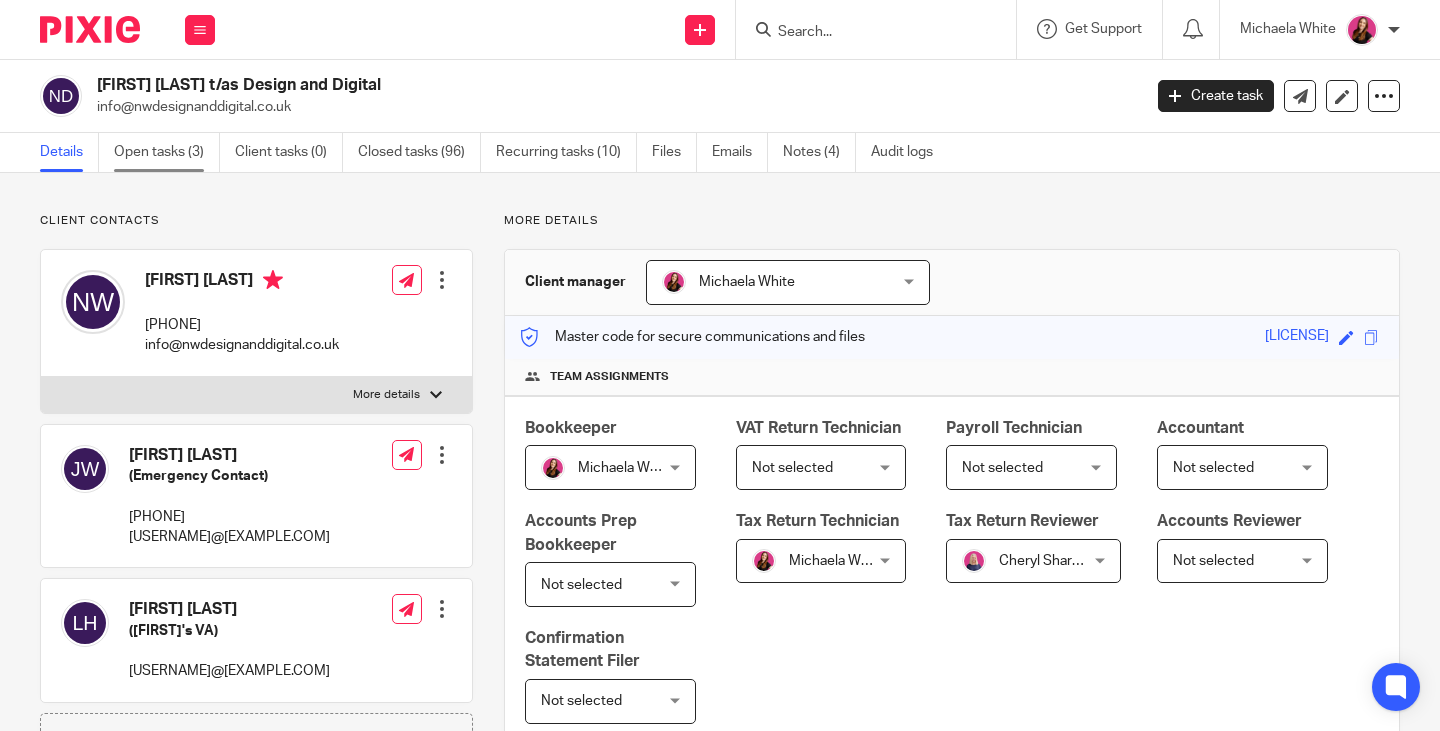 scroll, scrollTop: 0, scrollLeft: 0, axis: both 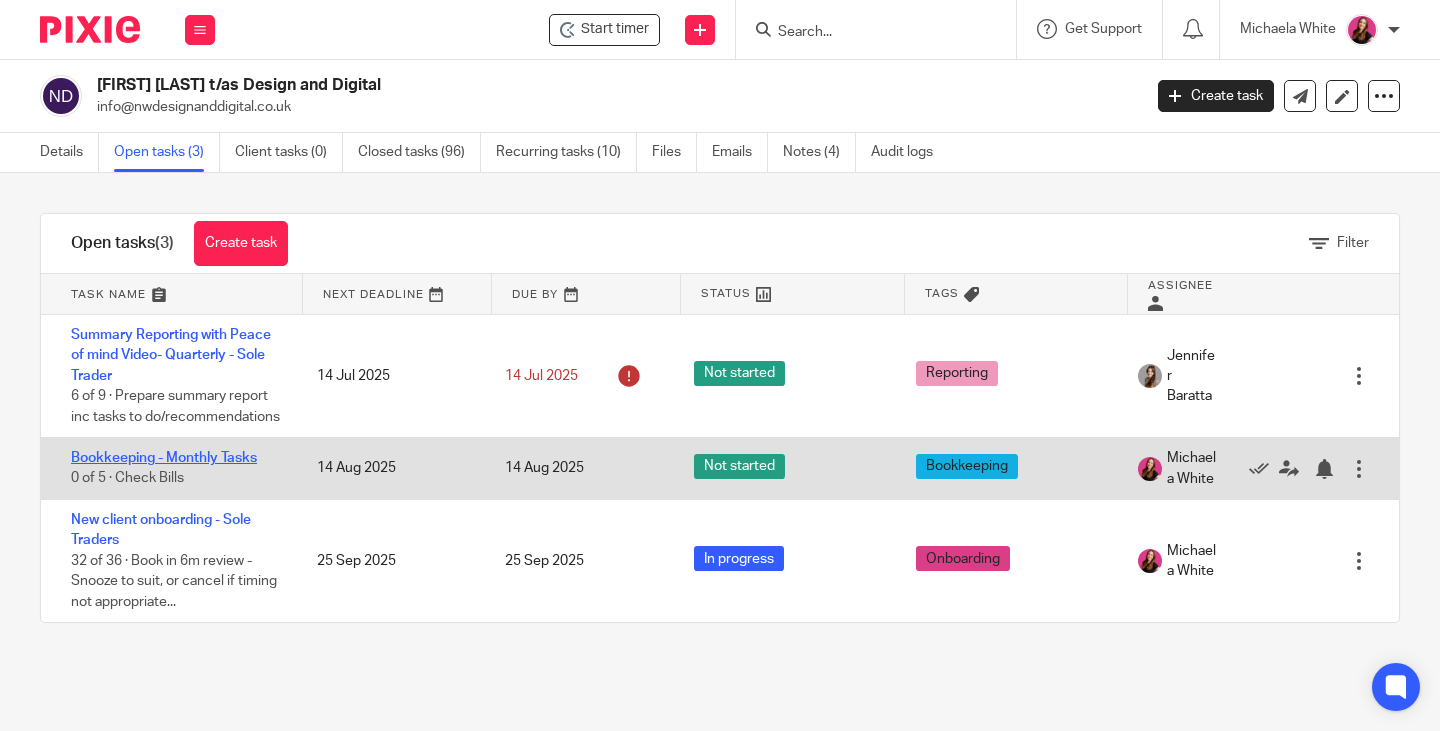 click on "Bookkeeping - Monthly Tasks" at bounding box center [164, 458] 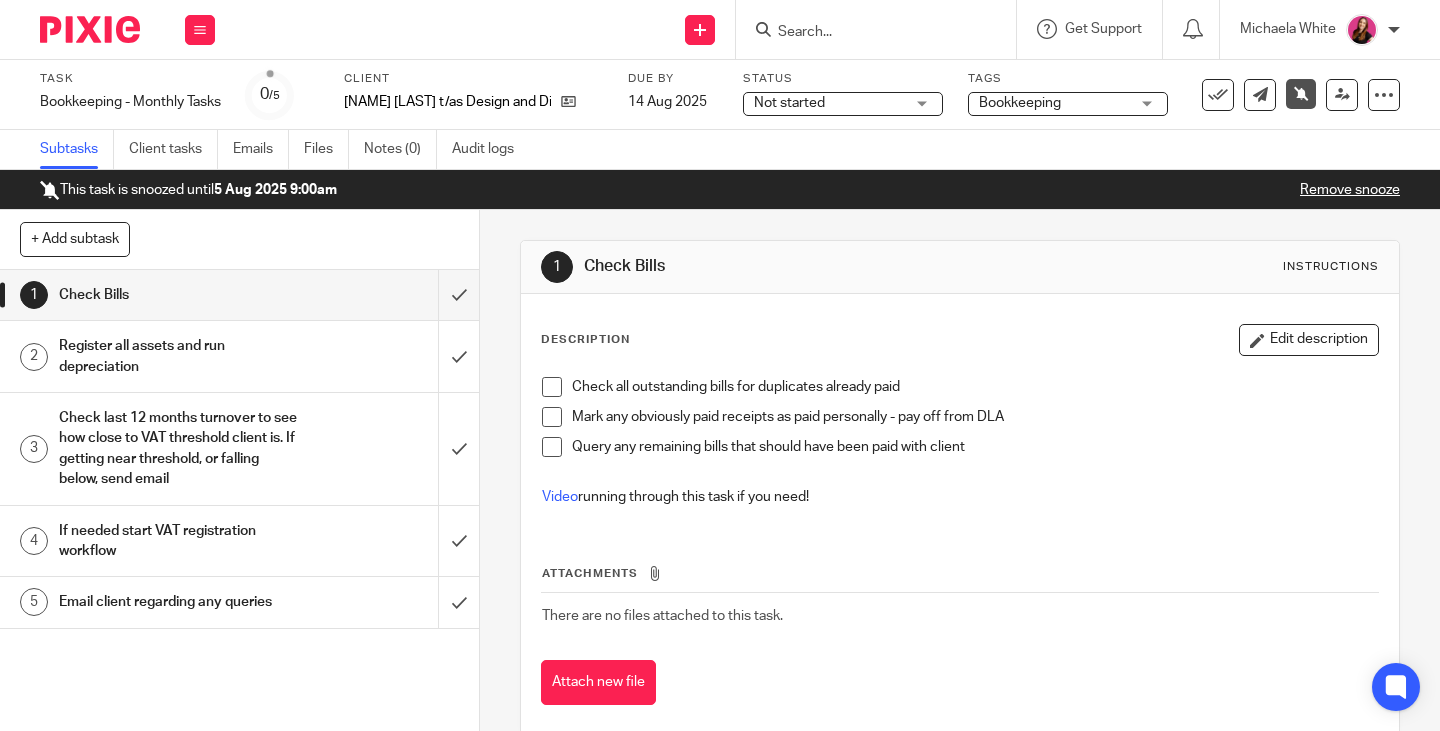 scroll, scrollTop: 0, scrollLeft: 0, axis: both 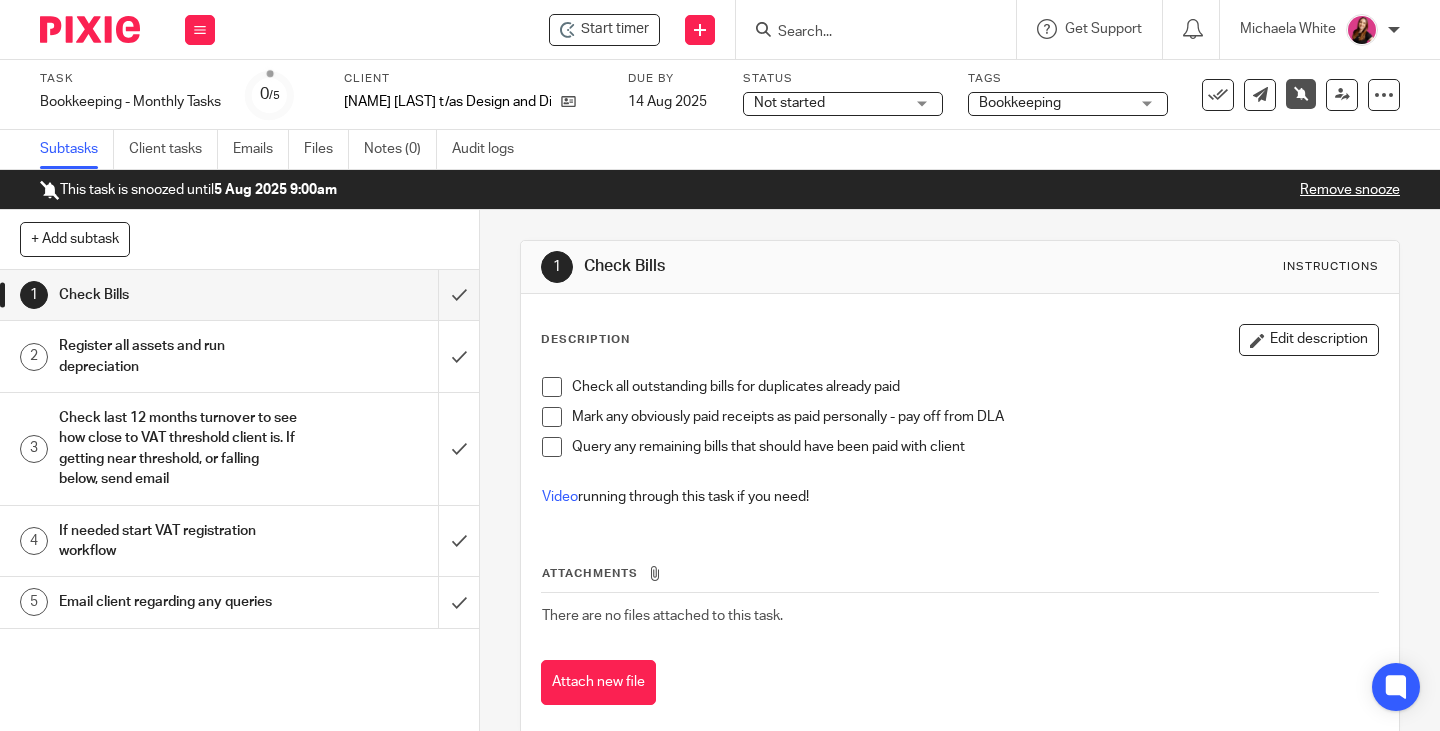 click on "Remove snooze" at bounding box center [1350, 190] 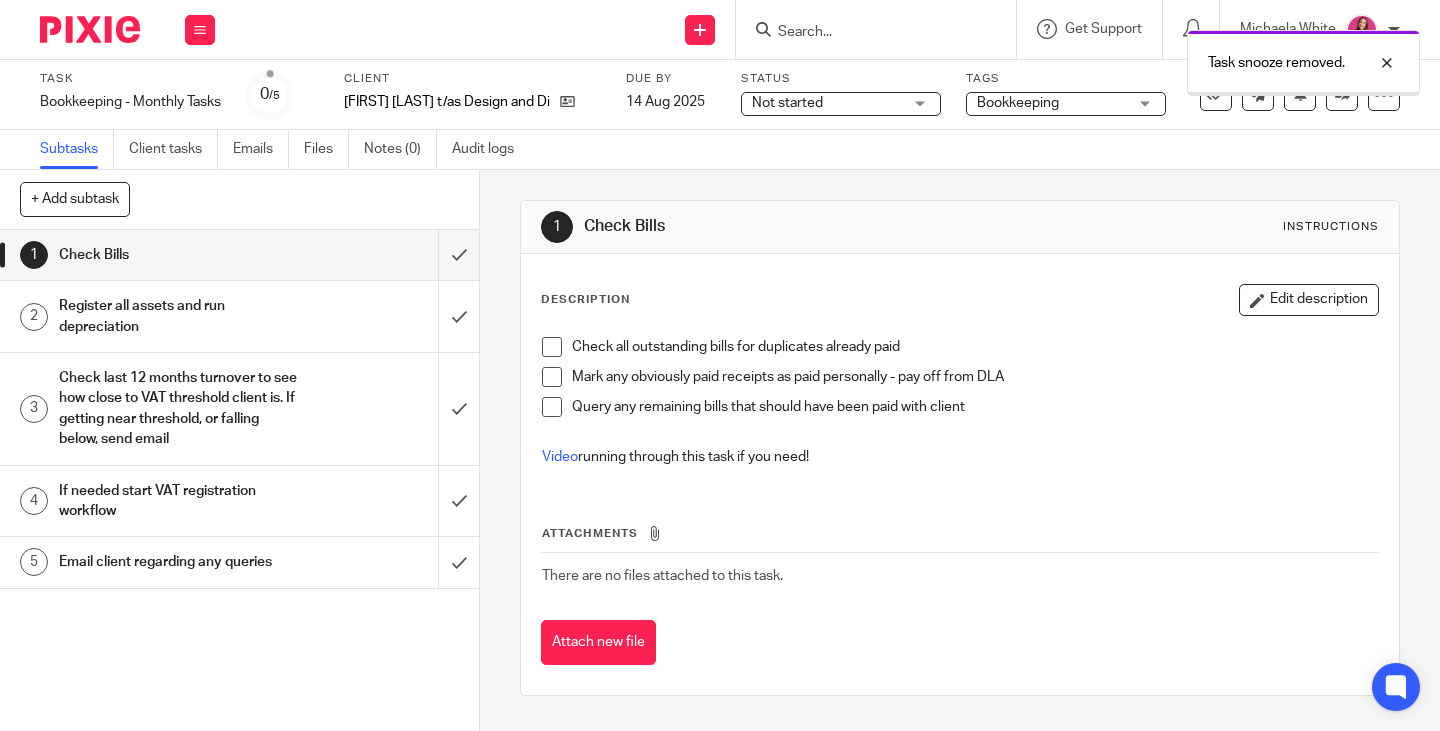scroll, scrollTop: 0, scrollLeft: 0, axis: both 